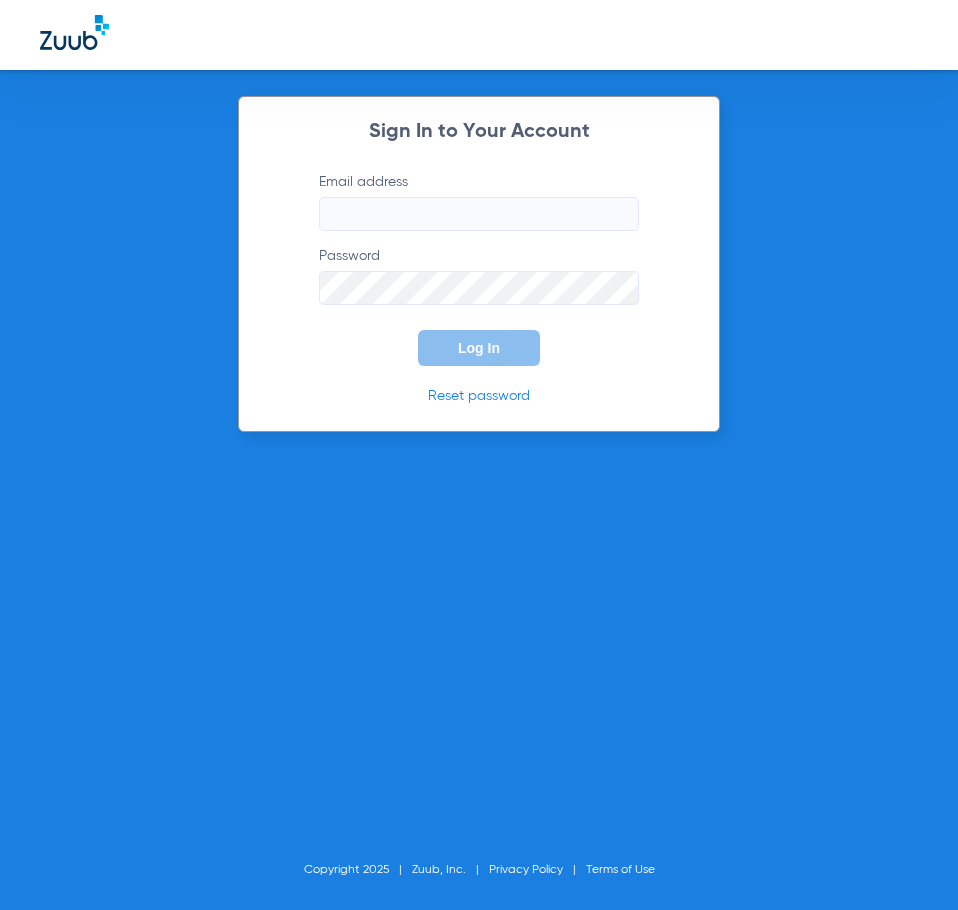 scroll, scrollTop: 0, scrollLeft: 0, axis: both 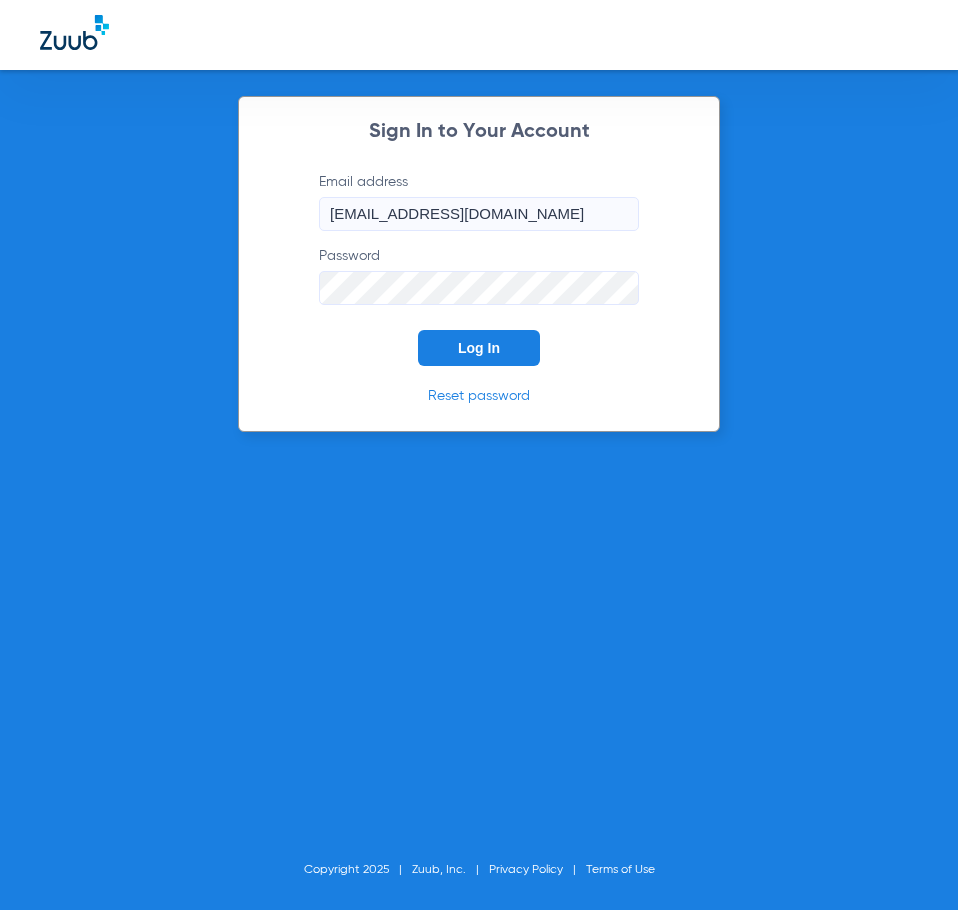 click on "Log In" 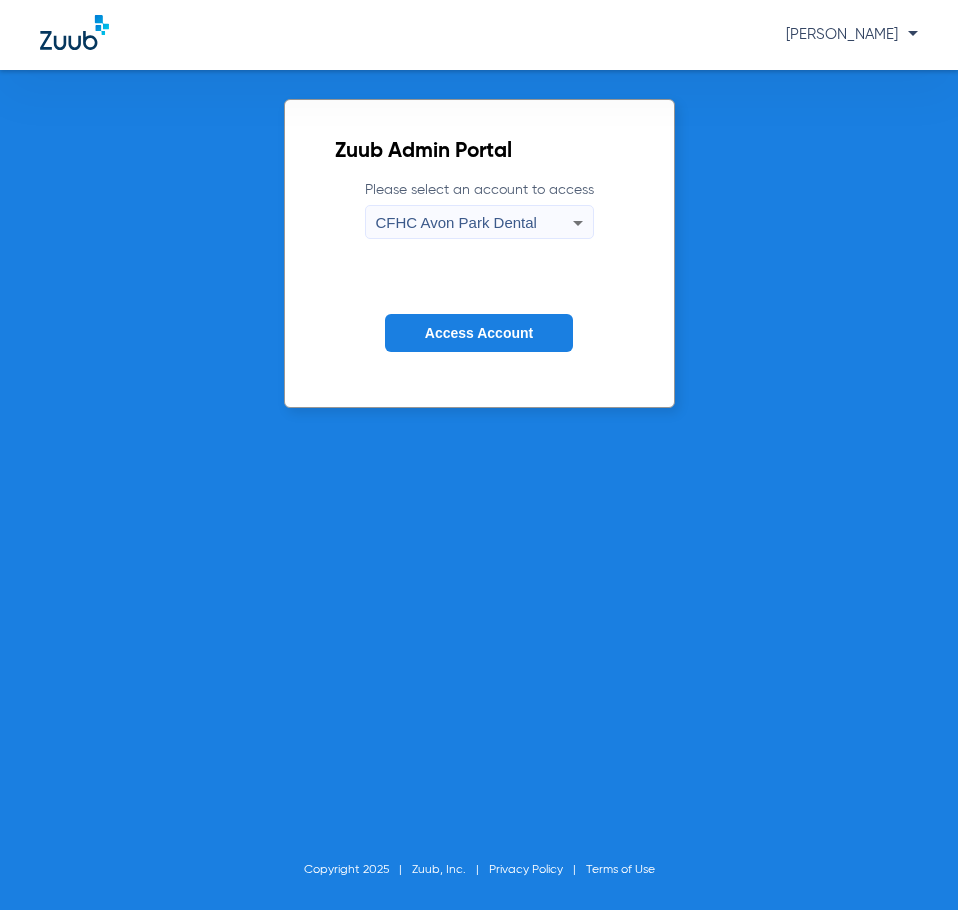 click on "Access Account" 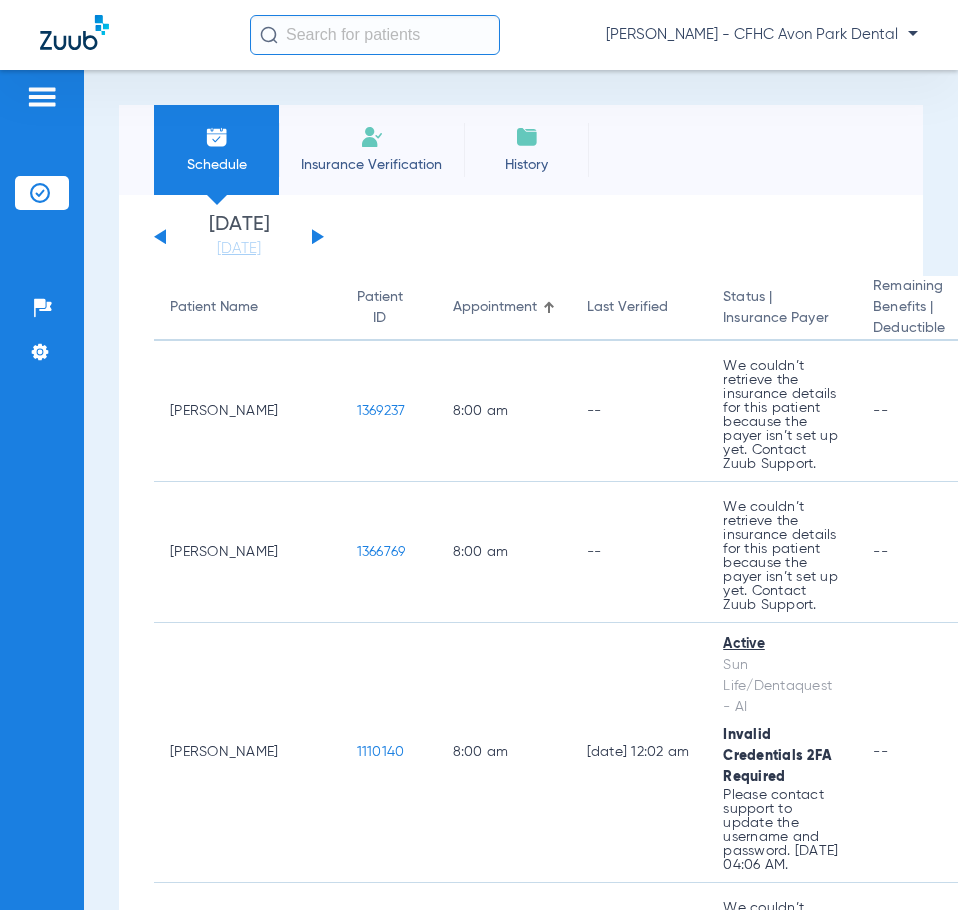 click 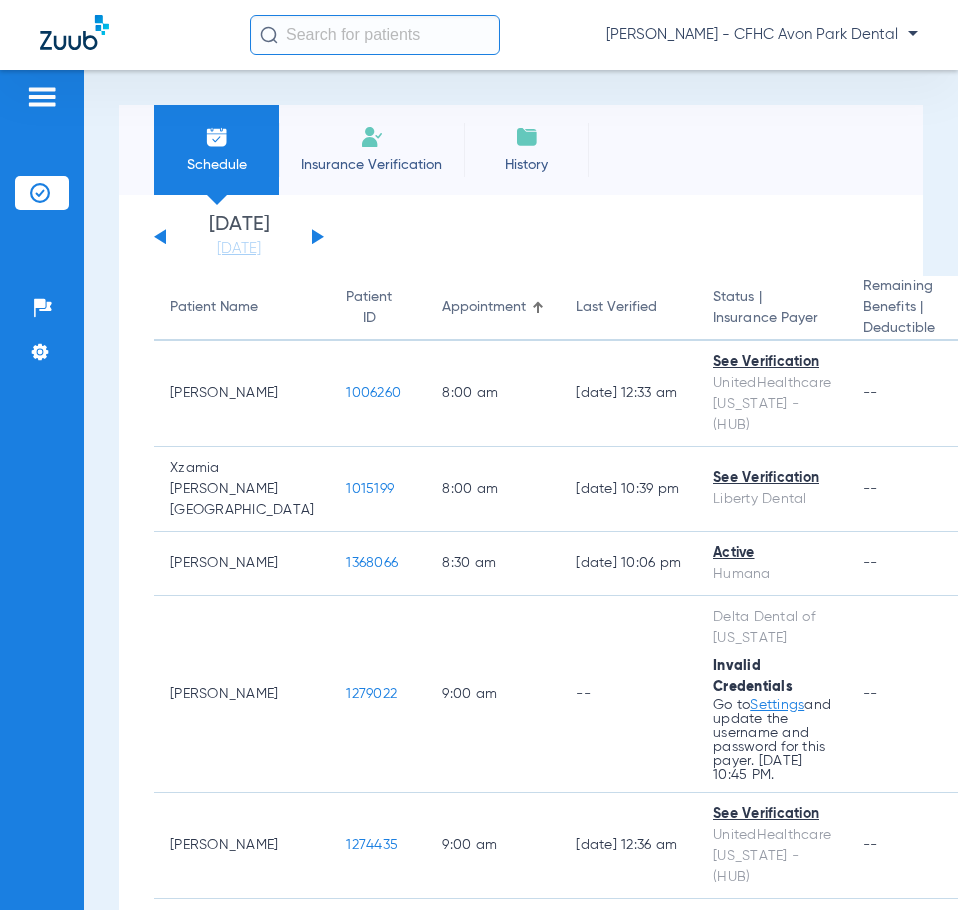 click 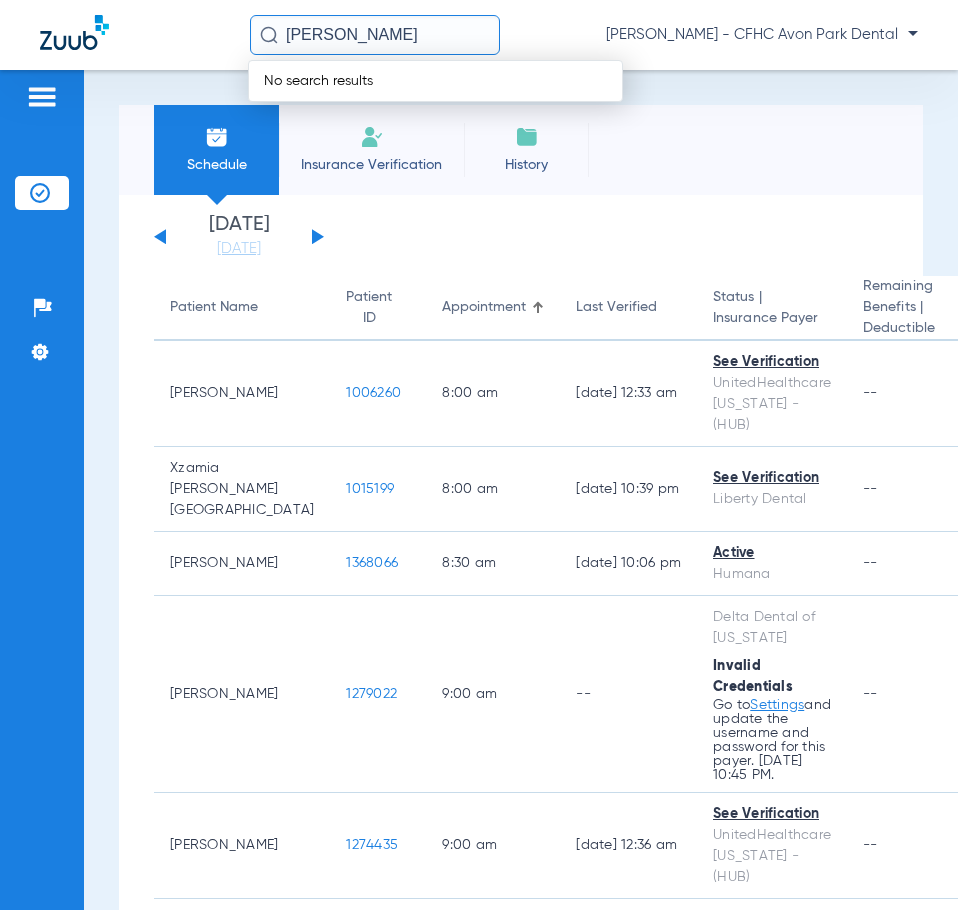 click on "REMER SHEFFIELD" 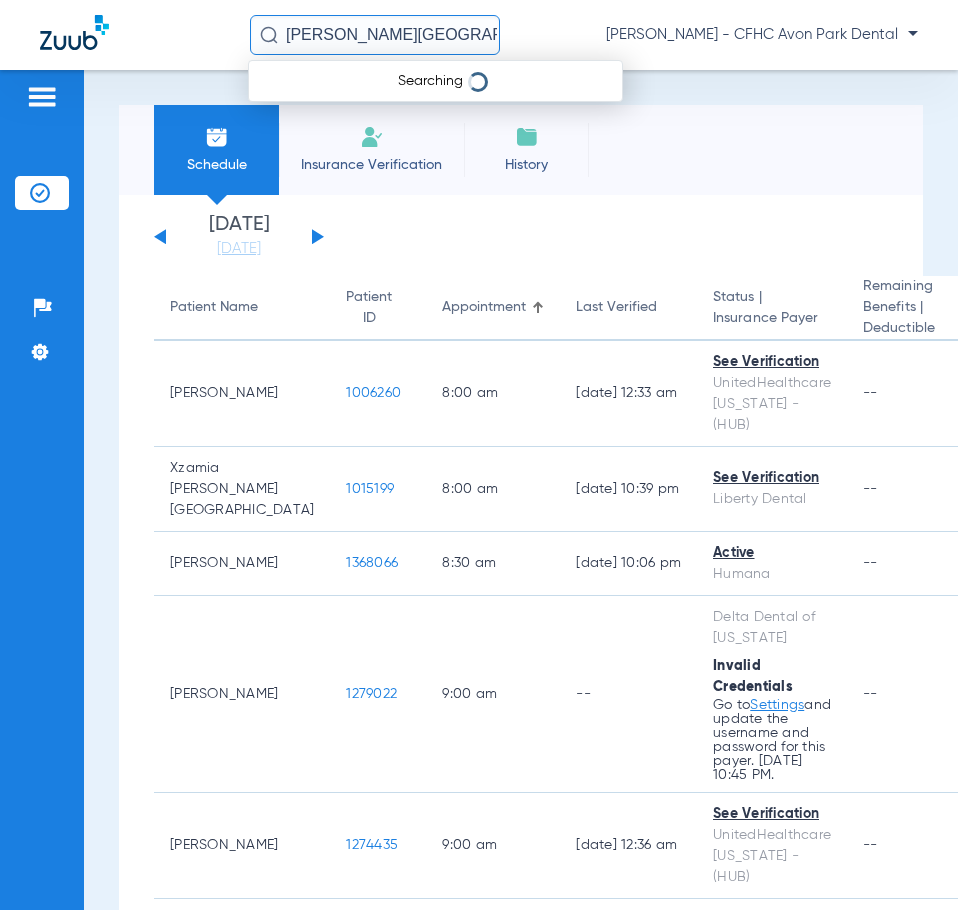 type on "REMER-SHEFFIELD" 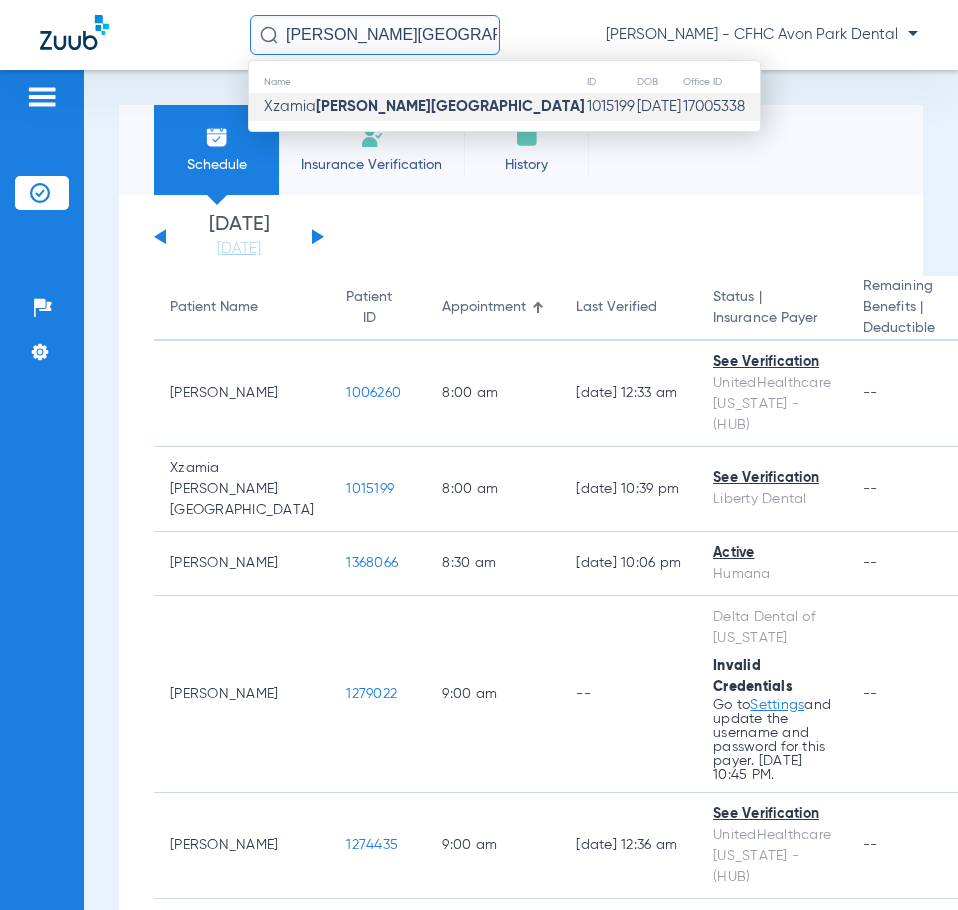 click on "Remer-sheffield" 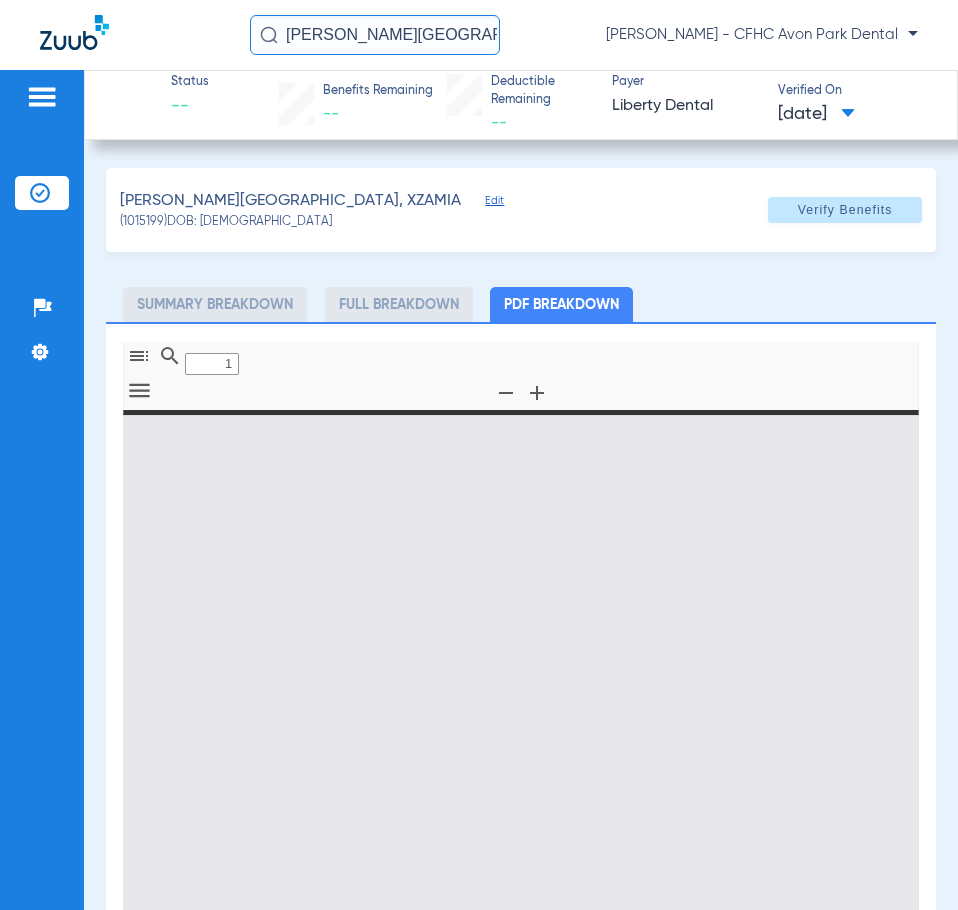 type on "0" 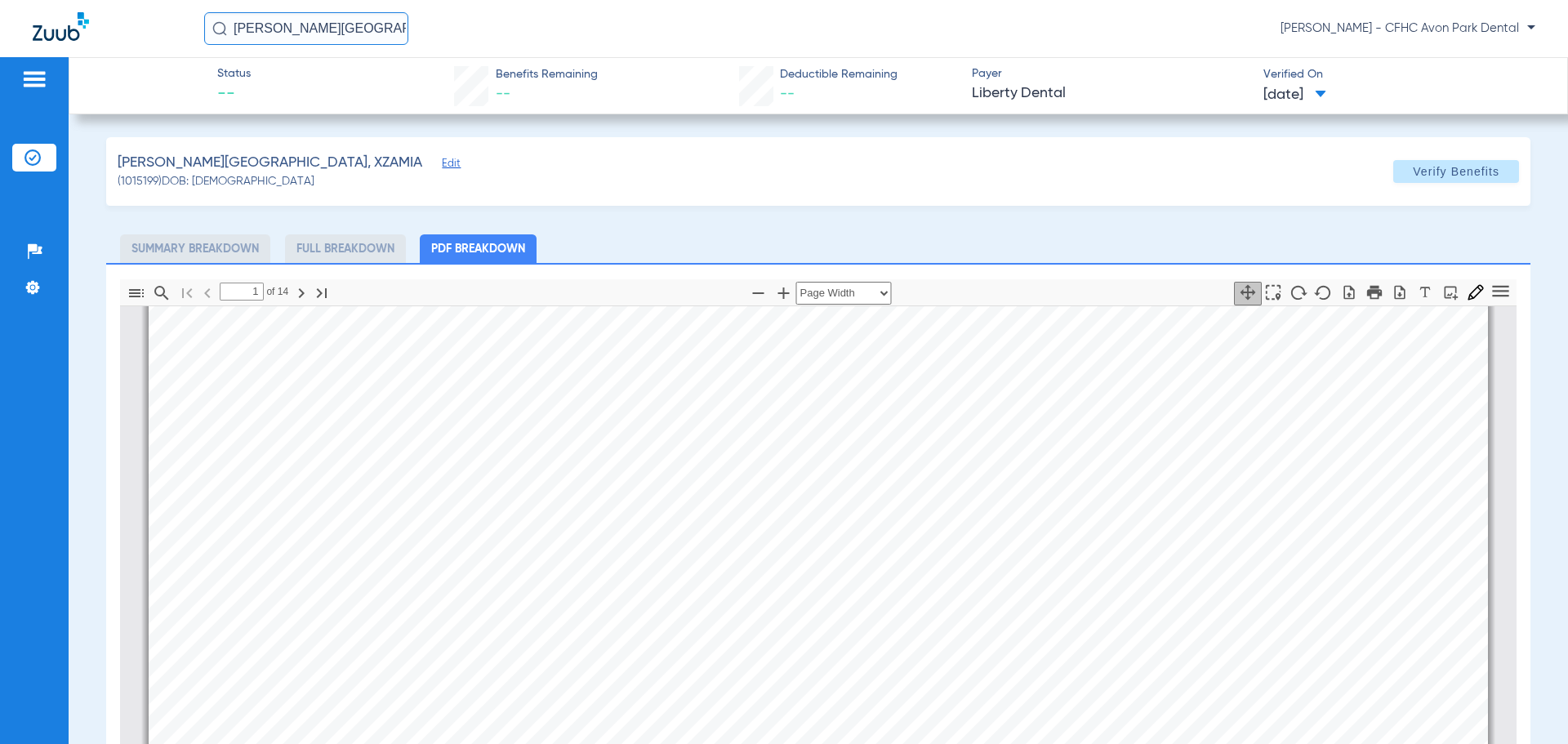 scroll, scrollTop: 327, scrollLeft: 0, axis: vertical 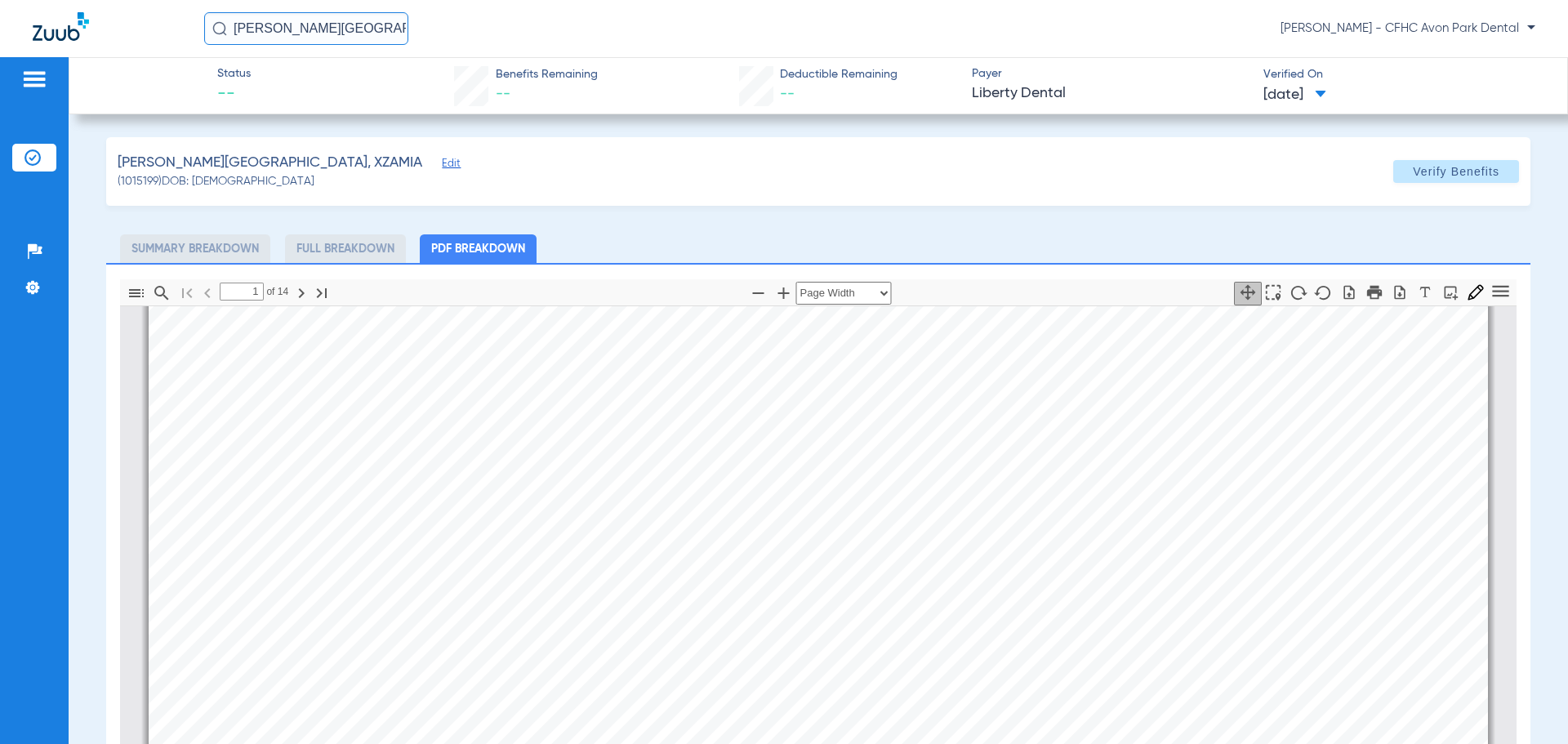 click on "Information provided below will be cross-checked with member eligibility records for all programs. You can search by Member Number or a combination of Member First Name, Last Name and Date of Birth. Service Date is always required. Eligibility Verification Search Modify Search   New Search   Print All Row   Date of Serv …   Member # Member Name DOB   PCP   Eligibility Status   … 07/09/2025   9453814148- 01 XZAMIA REMER- SHEFFIELD 01/06/2007 Central Florida Health Care, Inc. Denise Gomara Check Provider Eligibility 02/01/2025 - 12/31/9999  Utilization History Benefits Add Claim Assessment Demographics Page   of 1   1 - 1 of 1 items   1   Home   Talk To Us    Claims   Eligibility   Payments   Assessments   Training Library CFHC Zuub (Office #FQHC7920)  © 2025 - LIBERTY Dental Plan" at bounding box center (818, 461) 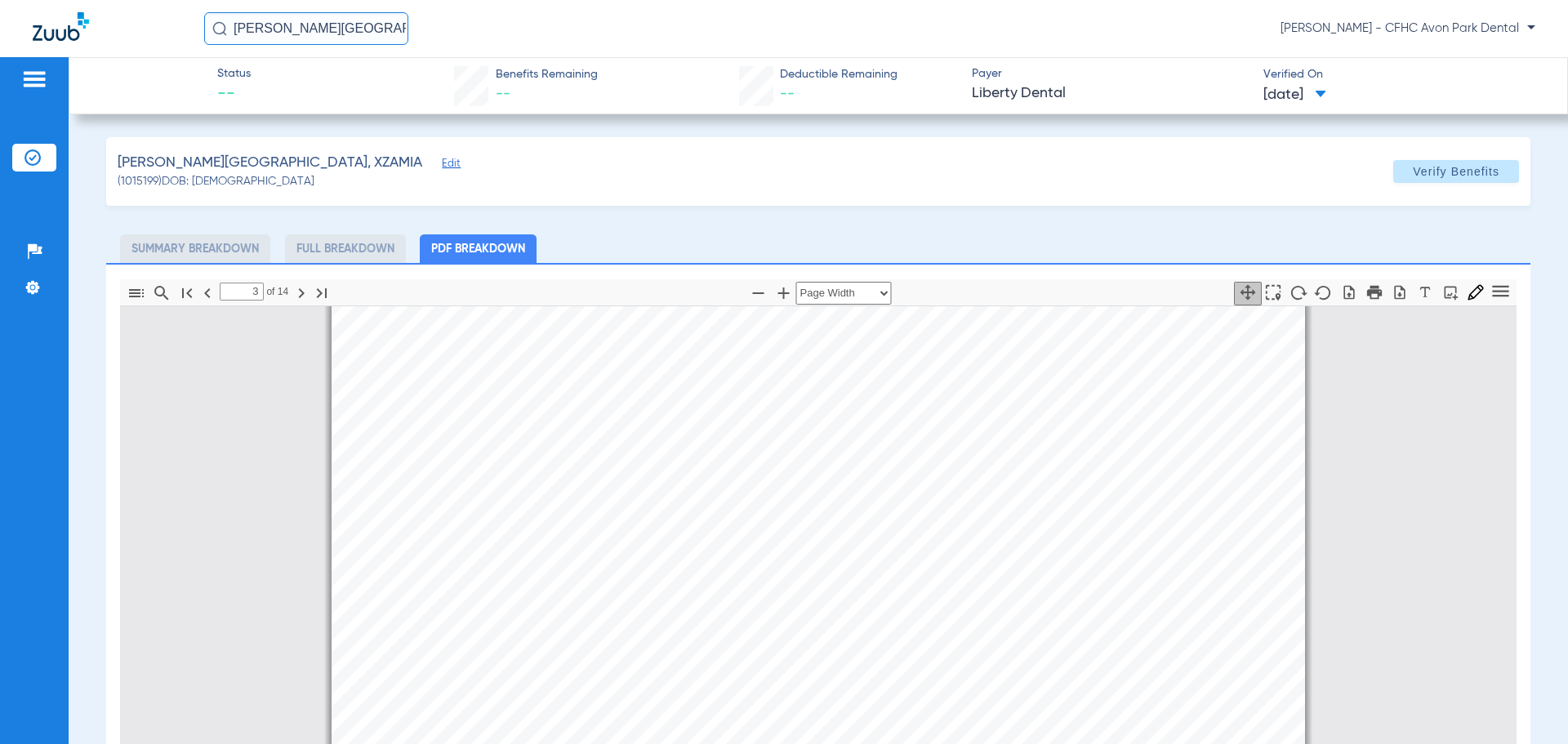 scroll, scrollTop: 2368, scrollLeft: 0, axis: vertical 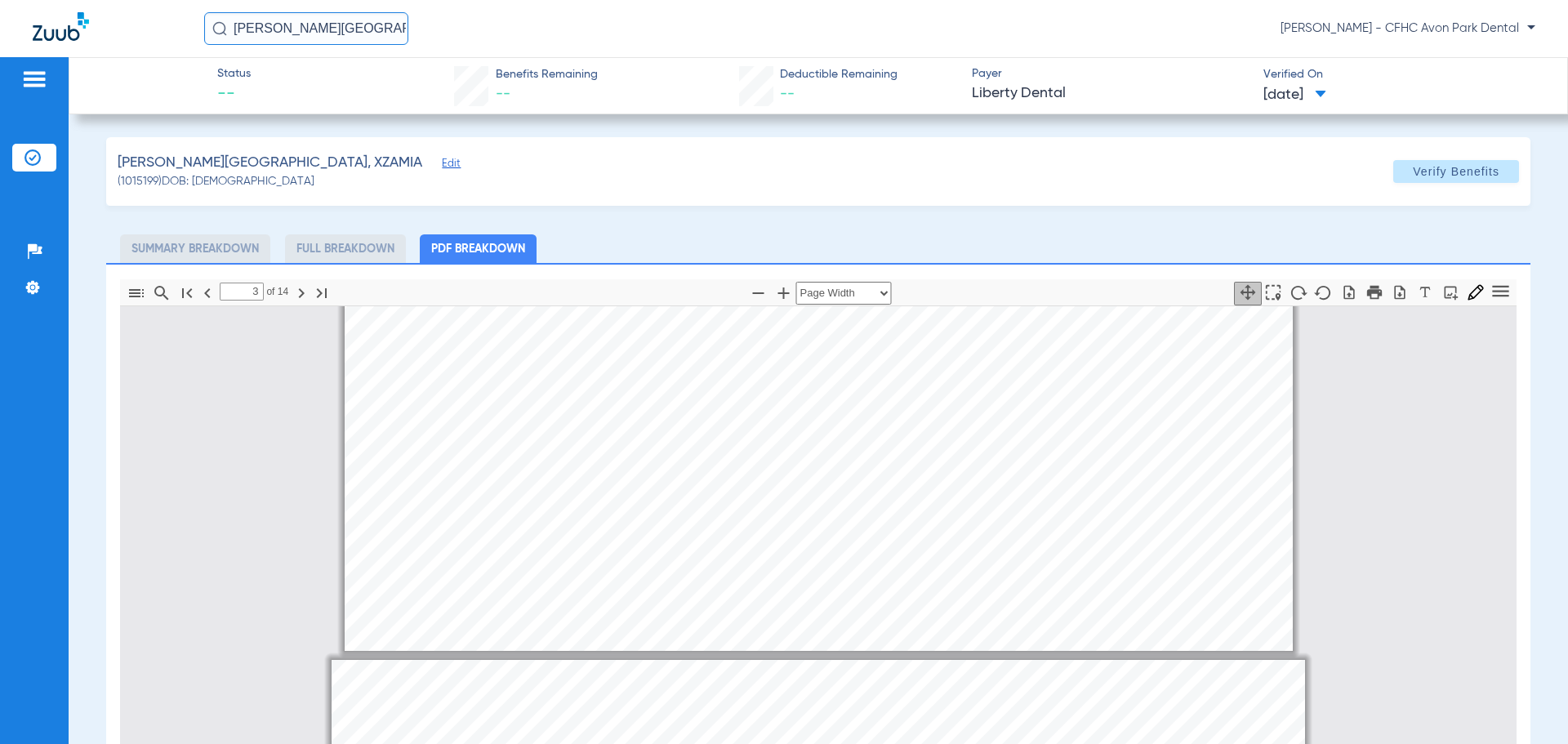 type on "2" 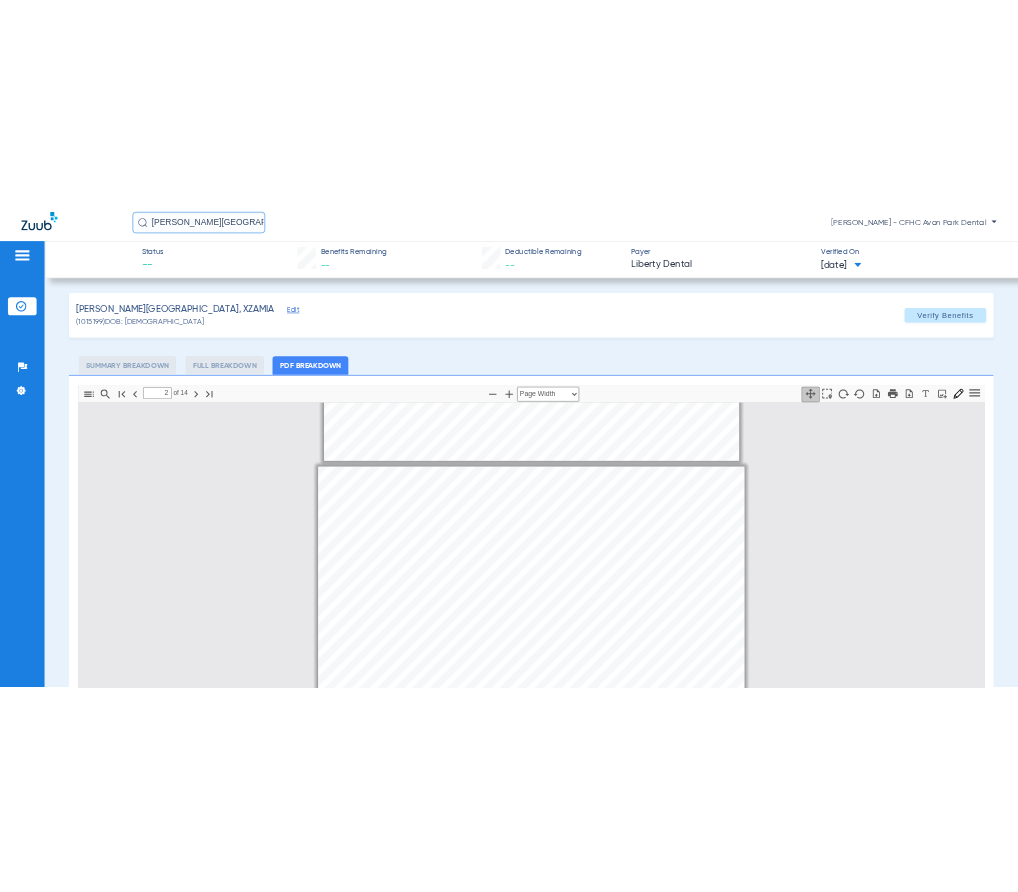 scroll, scrollTop: 1220, scrollLeft: 0, axis: vertical 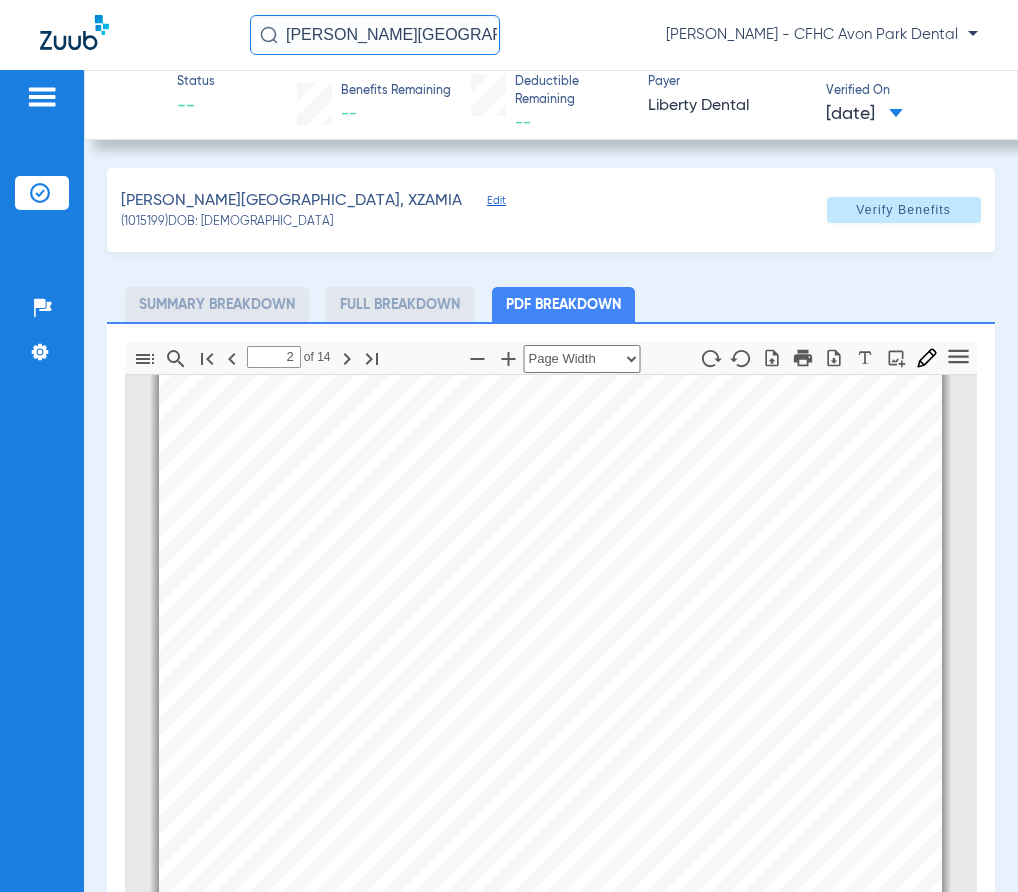 click on "REMER-SHEFFIELD" 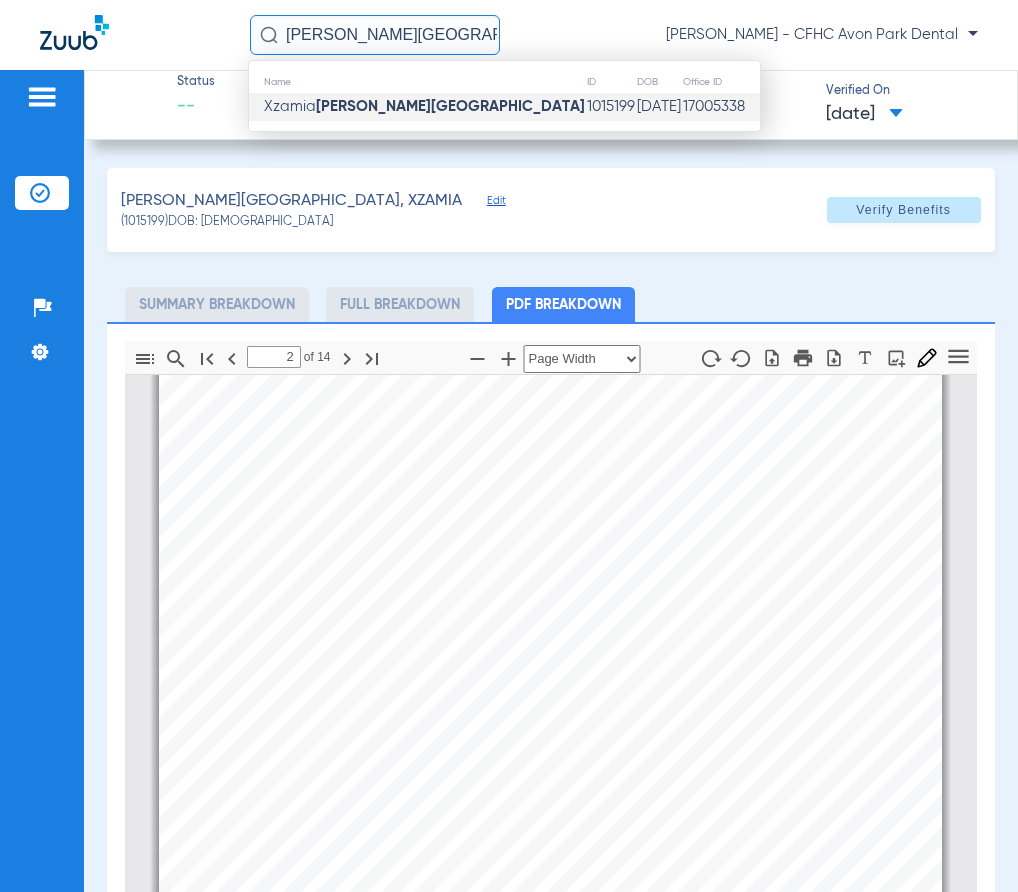 click on "REMER-SHEFFIELD" 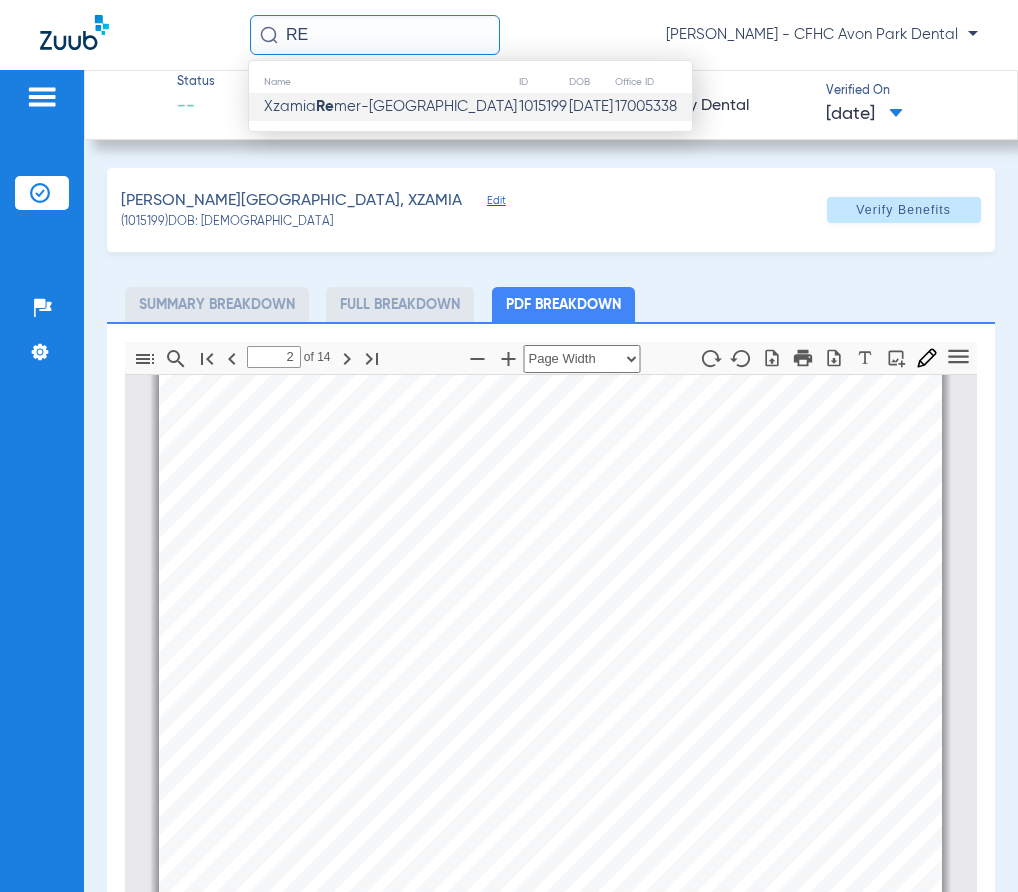 type on "R" 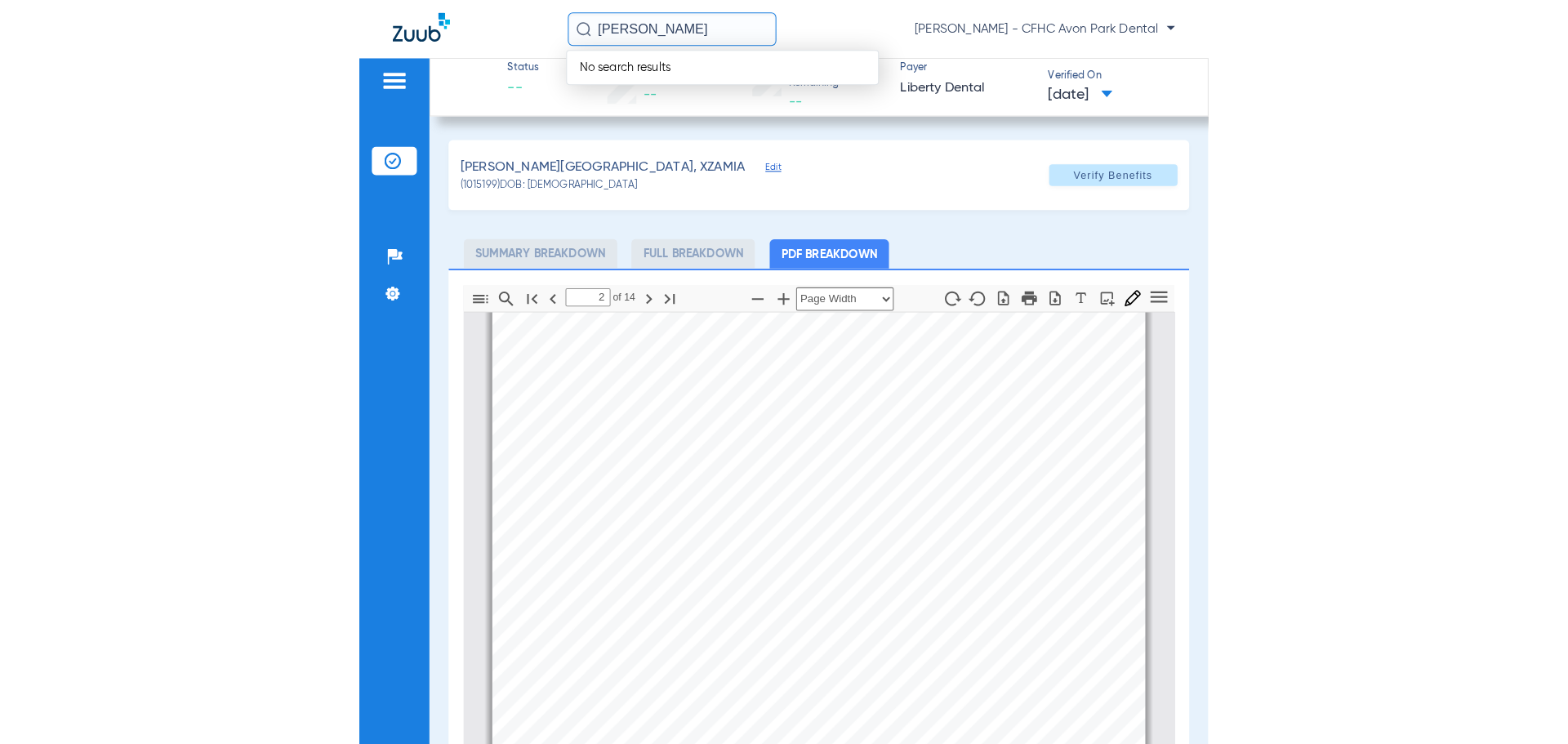 scroll, scrollTop: 751, scrollLeft: 0, axis: vertical 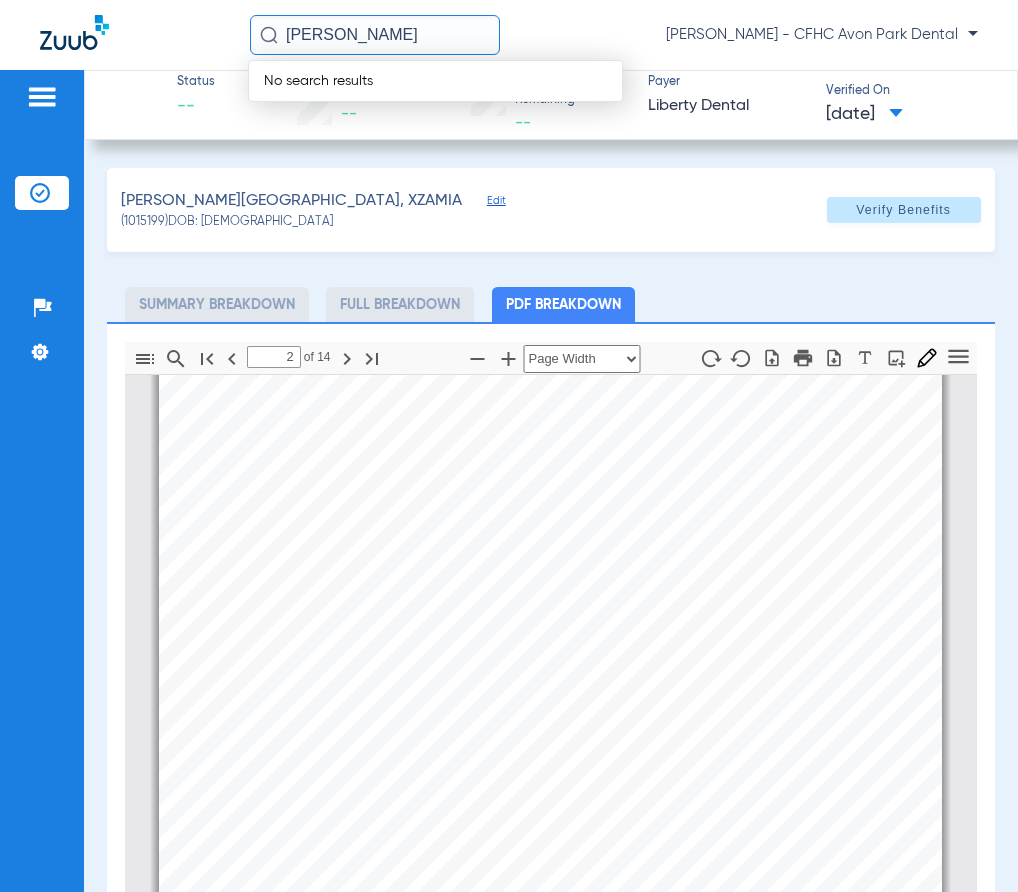 click on "REMER-SHEFFIELD, XZAMIA   Edit   (1015199)   DOB: 01/06/2007   Verify Benefits" 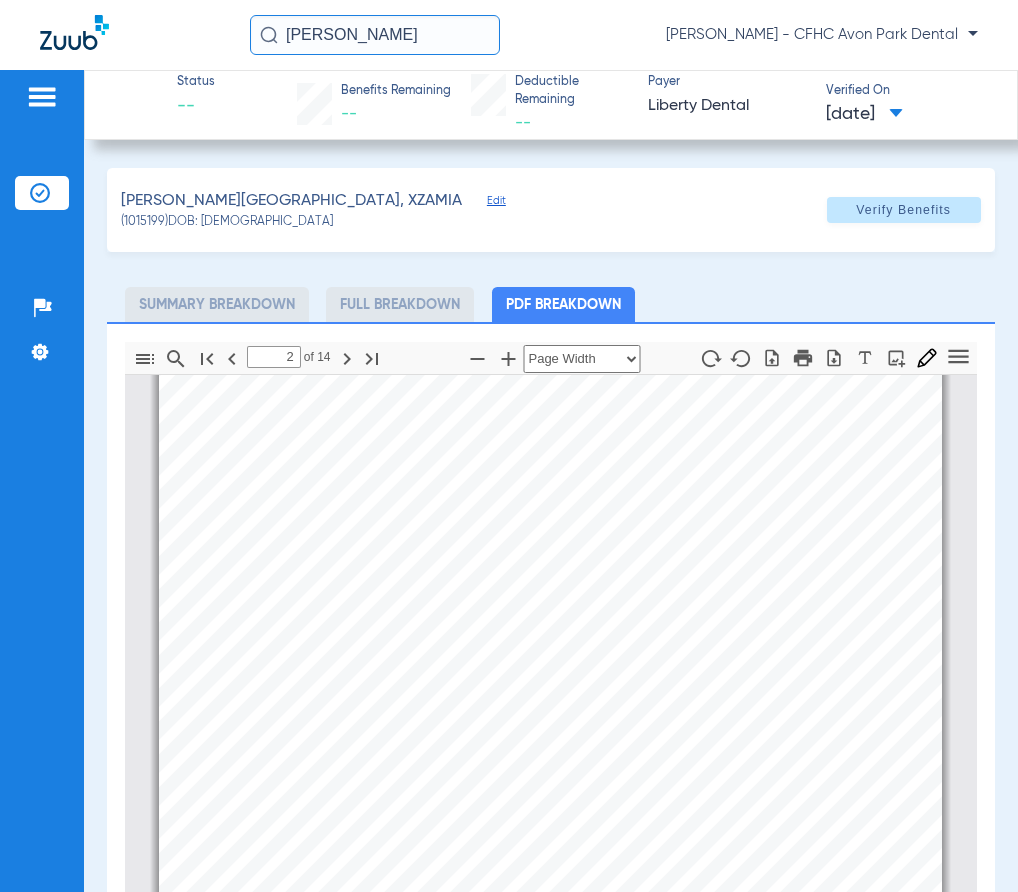 click 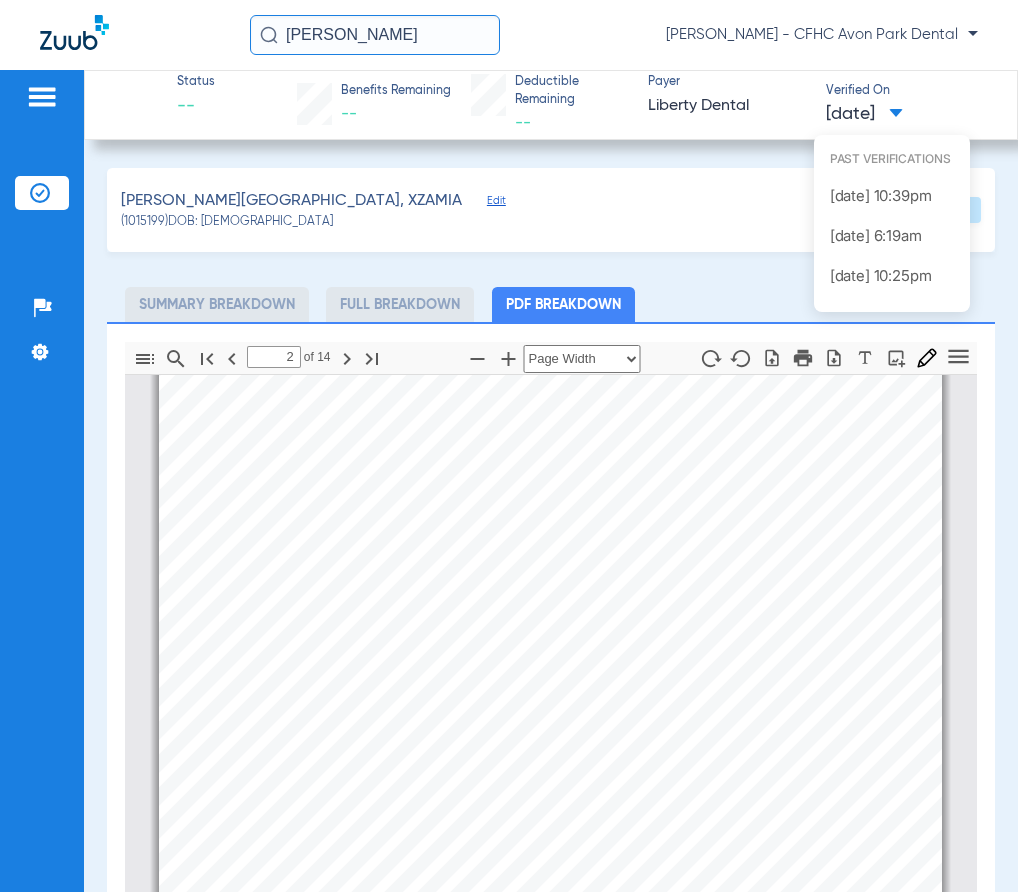 click at bounding box center [509, 446] 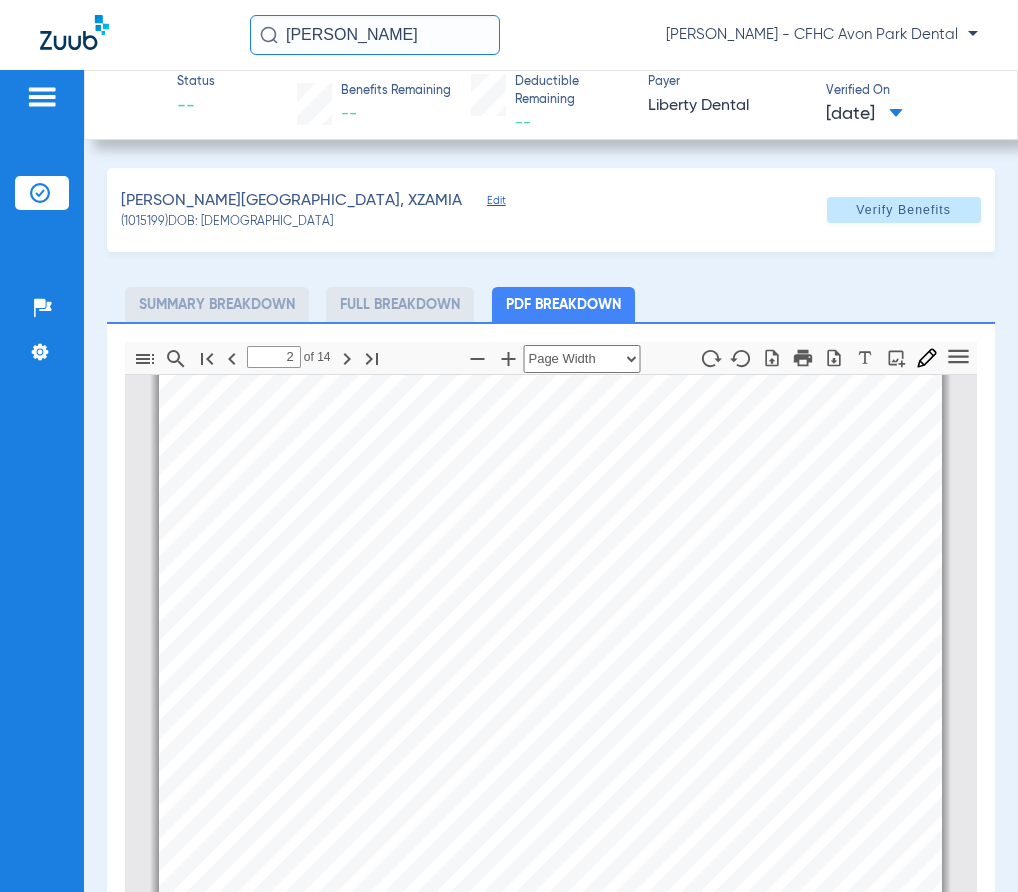 click on "dorsey edwards" 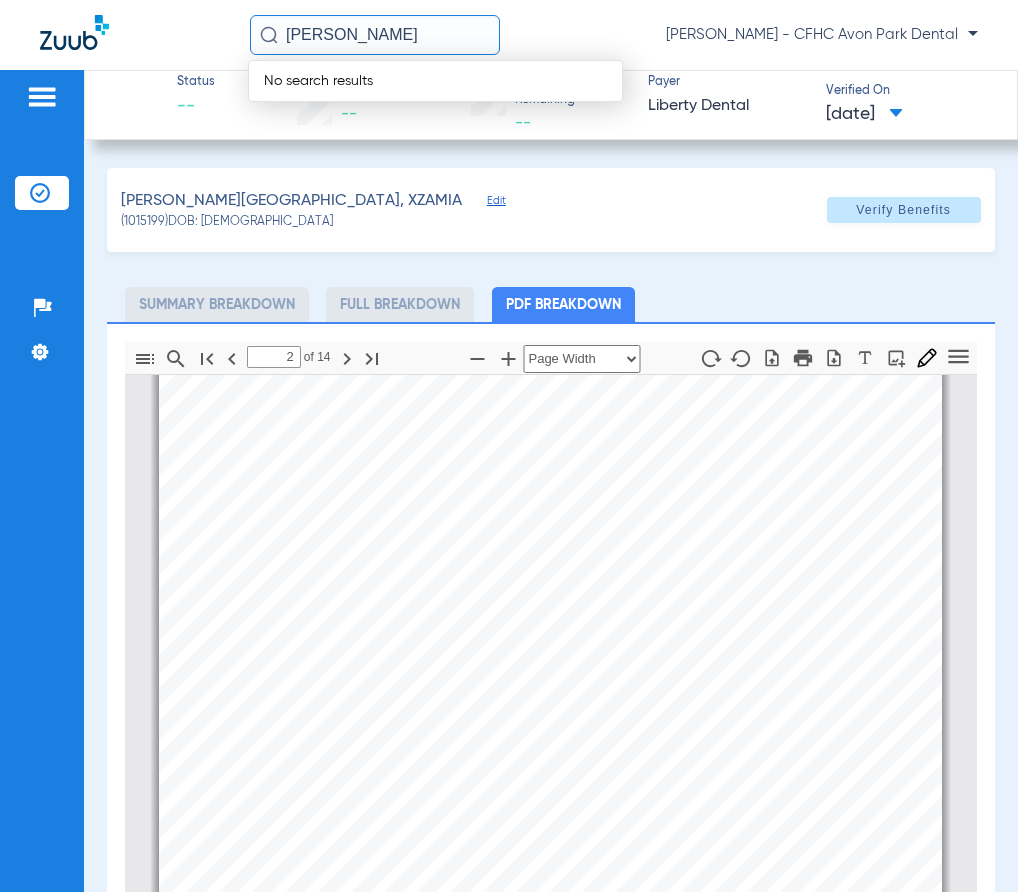click on "dorsey edwards" 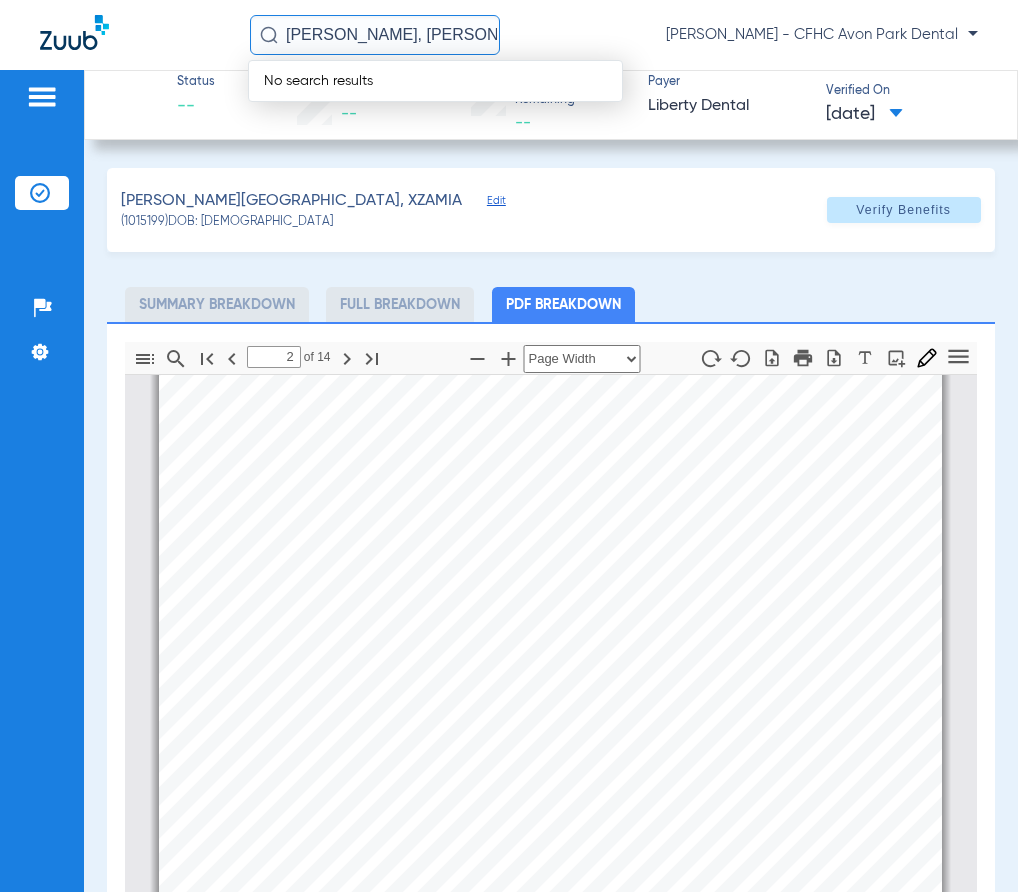 type on "dorsey, edwards" 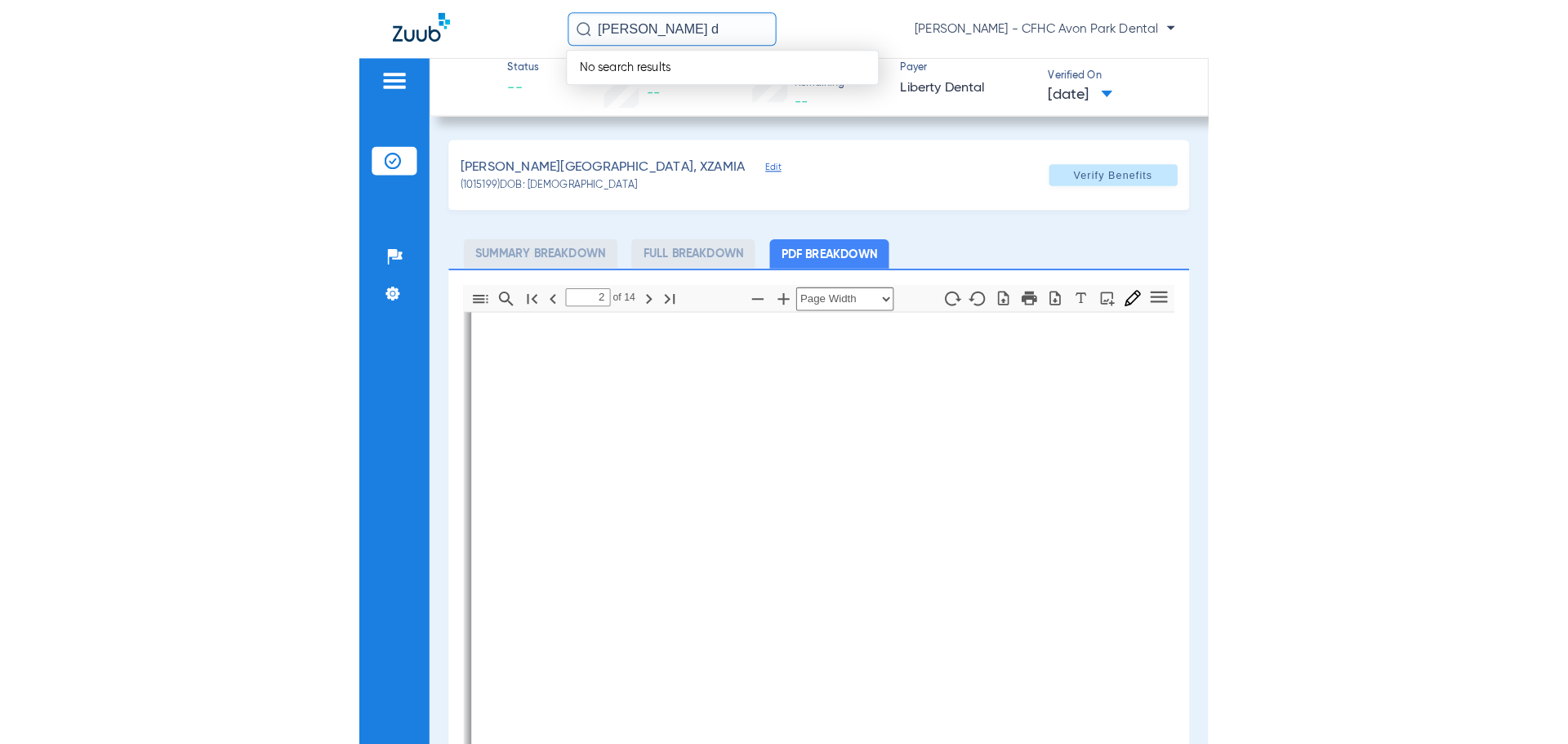 scroll, scrollTop: 1554, scrollLeft: 0, axis: vertical 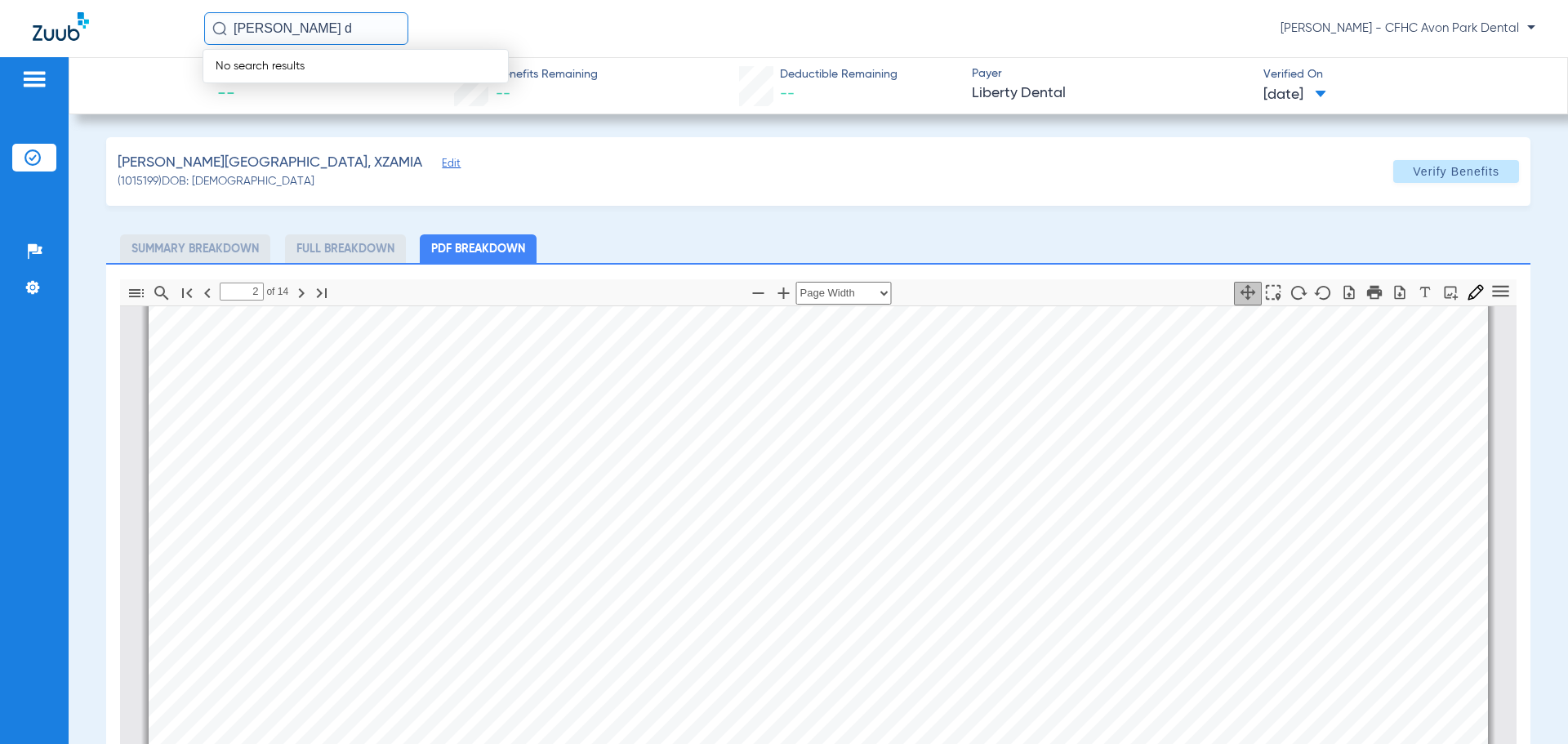 type on "edwards d" 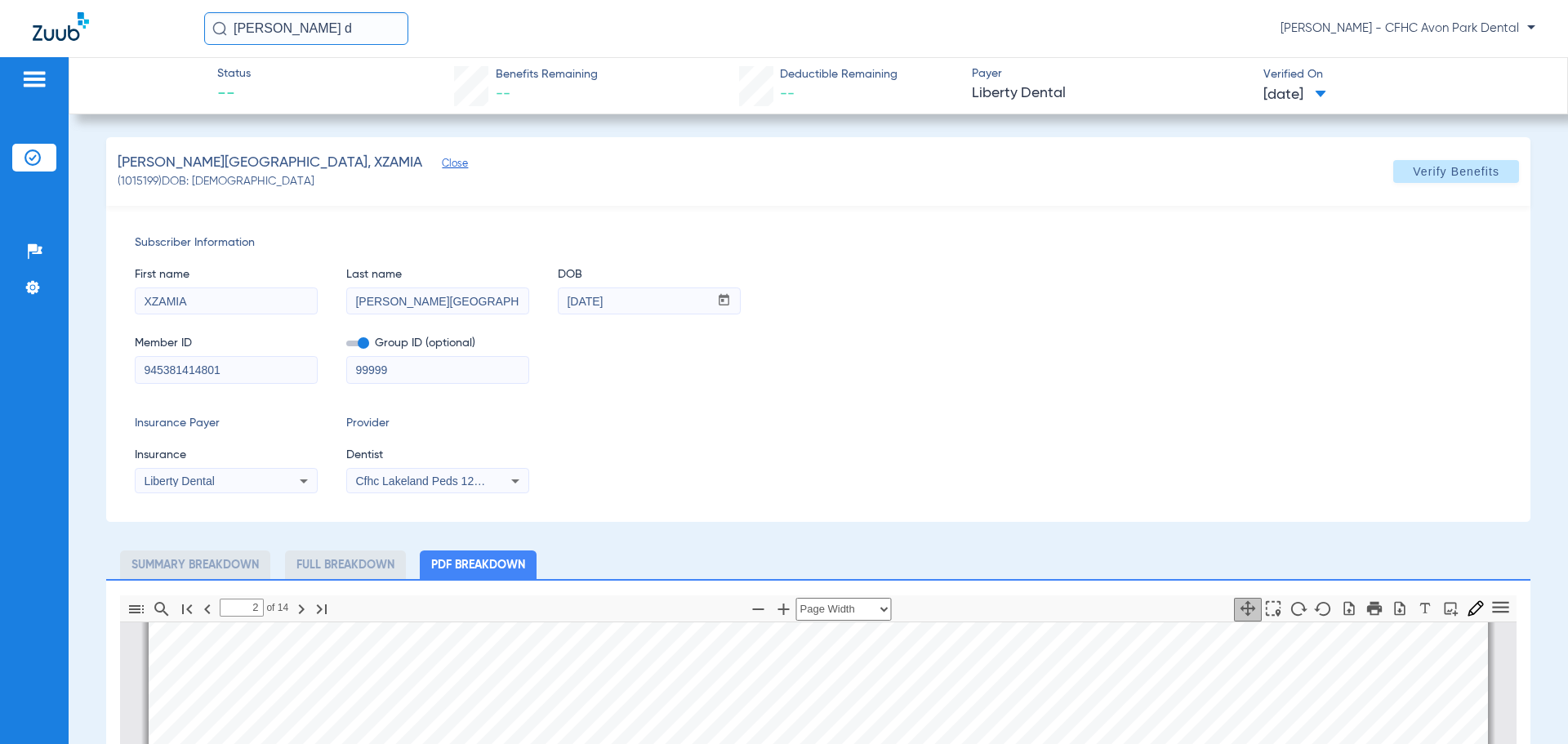 click on "Close" 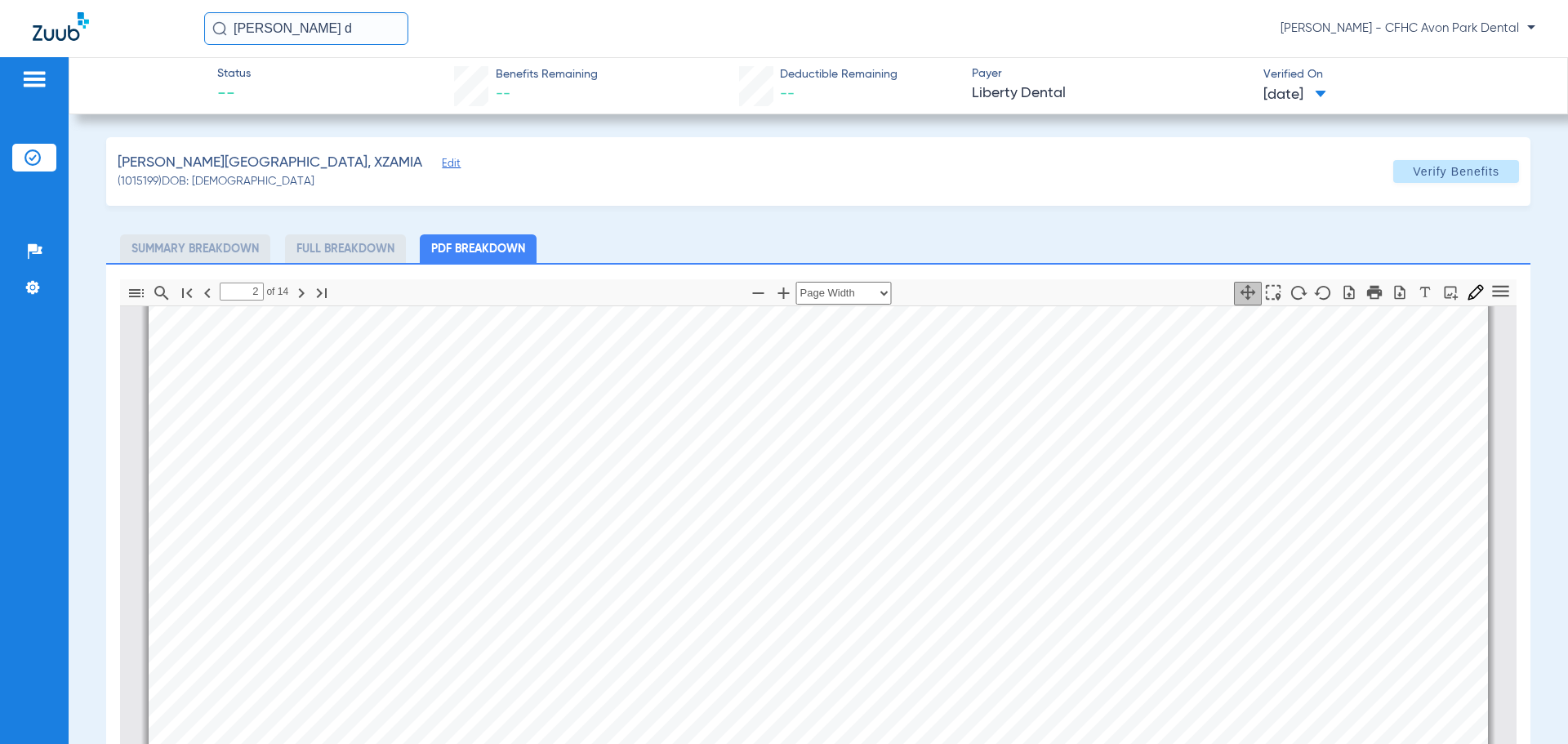 click on "edwards d" 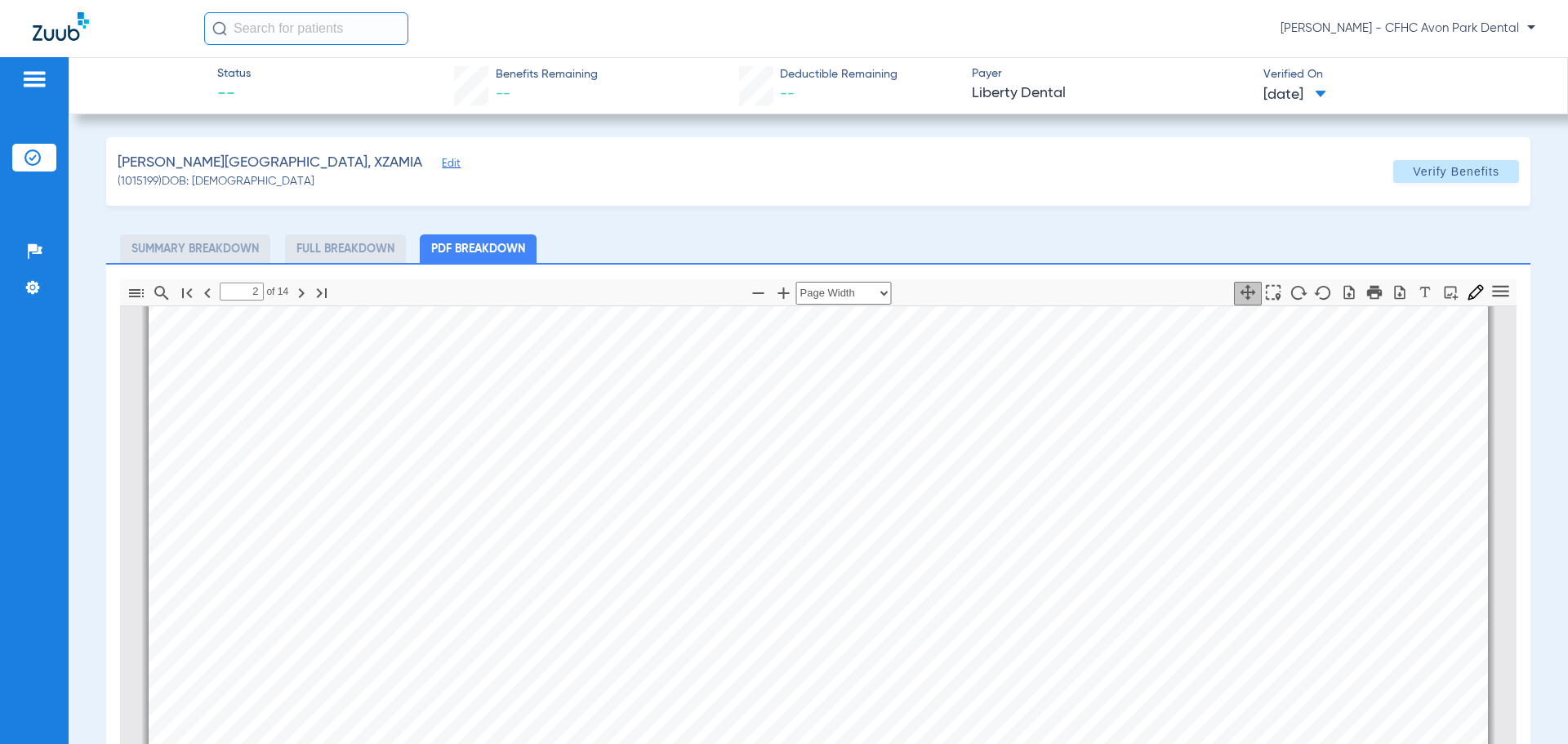 type 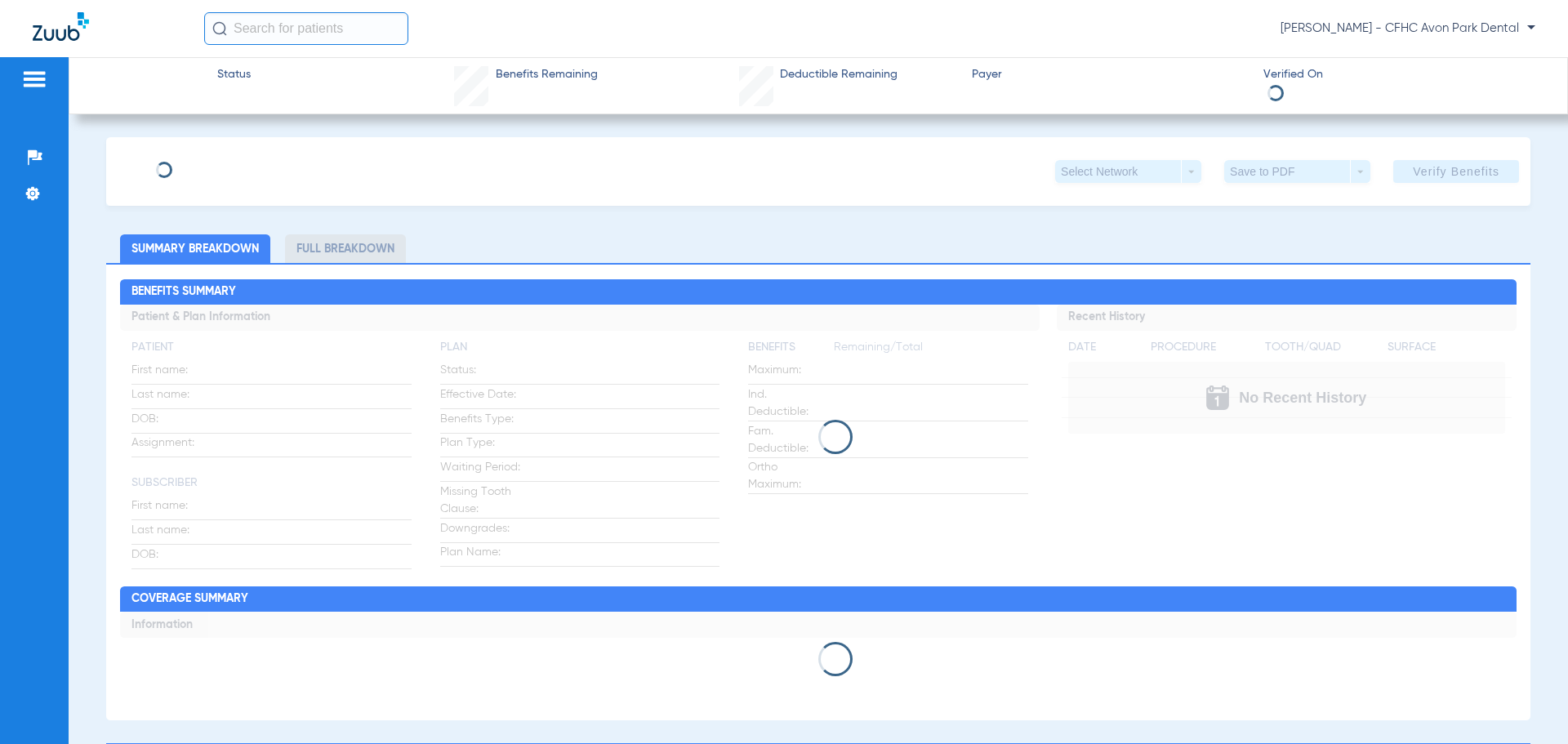 scroll, scrollTop: 0, scrollLeft: 0, axis: both 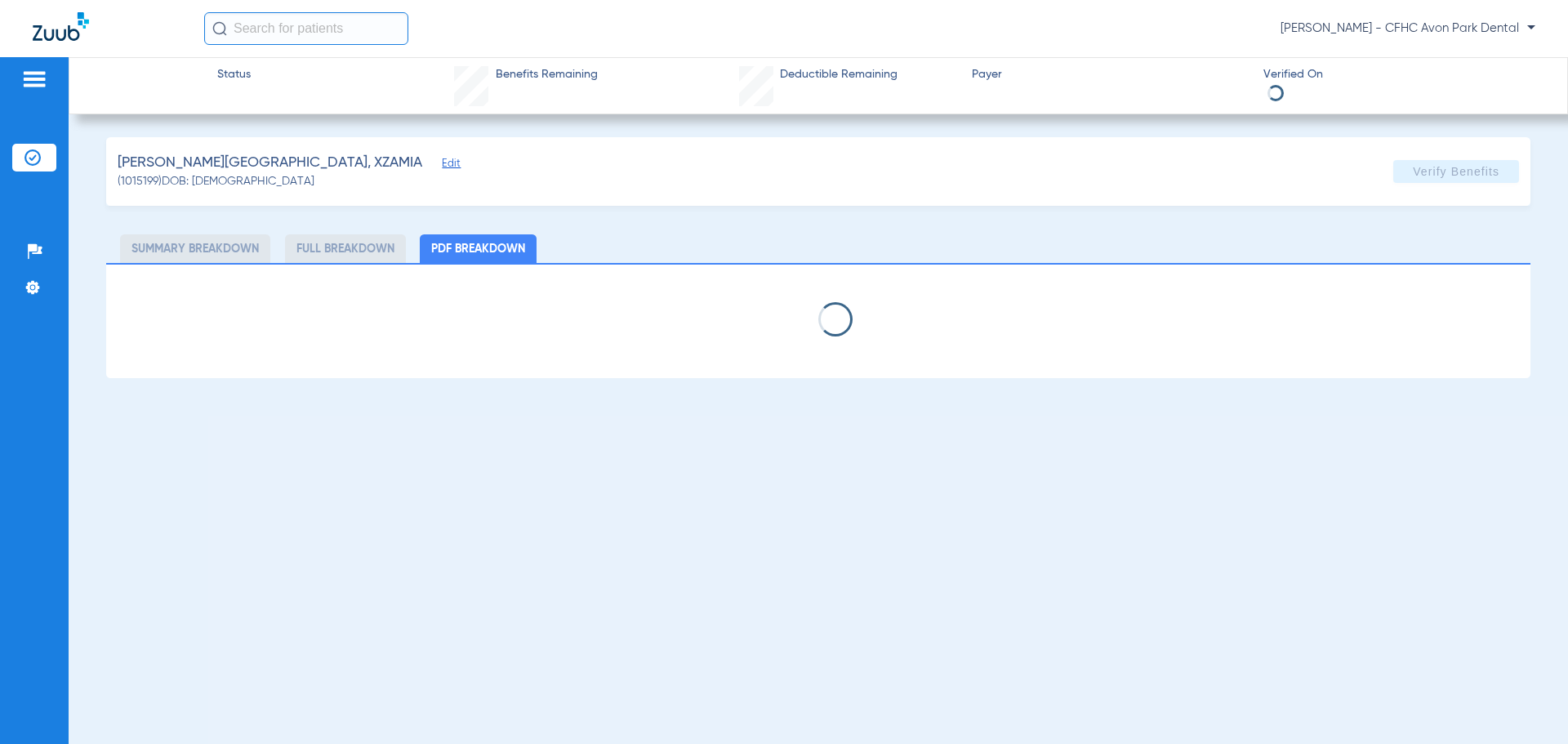 select on "page-width" 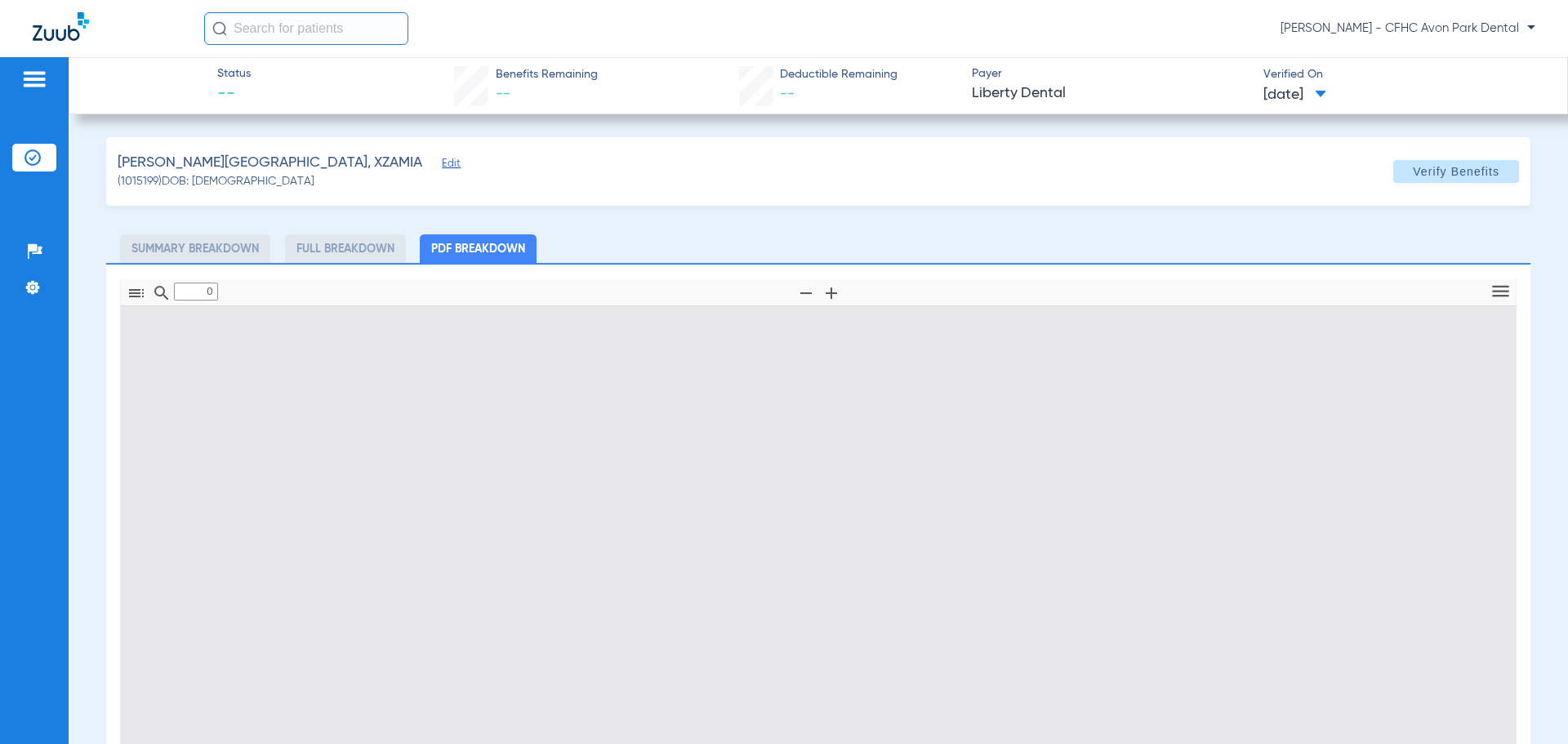 type on "1" 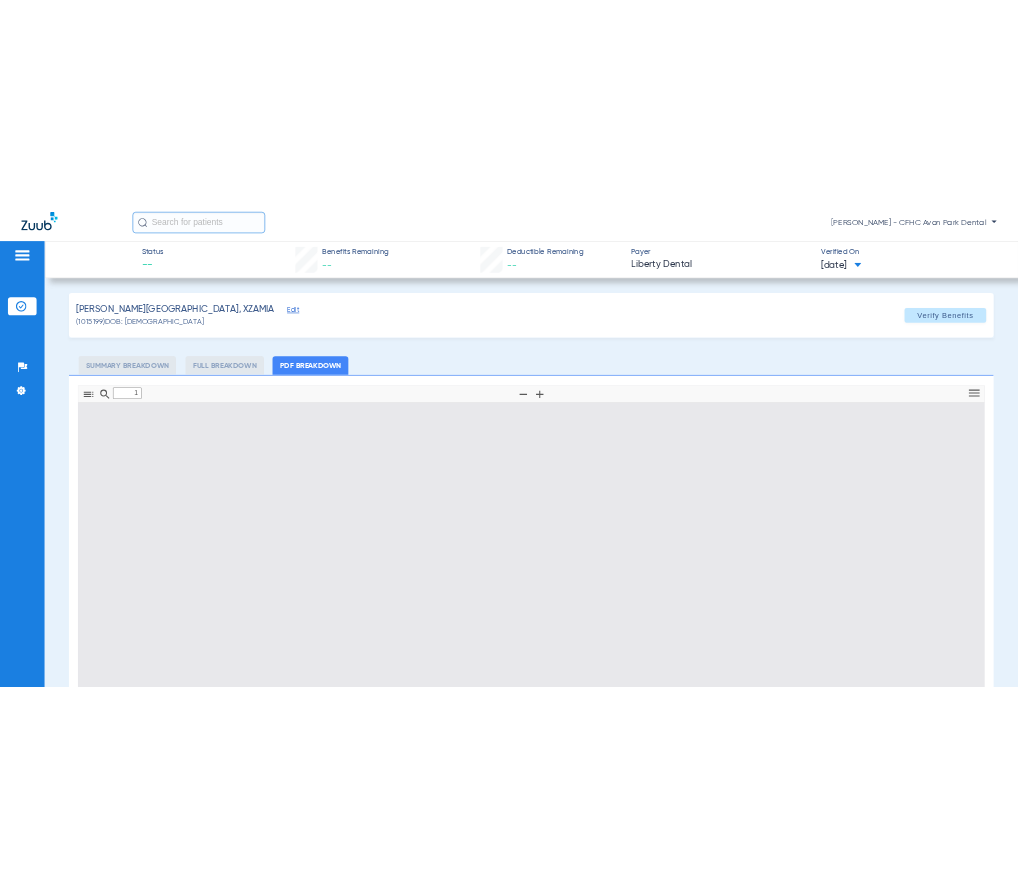 scroll, scrollTop: 10, scrollLeft: 0, axis: vertical 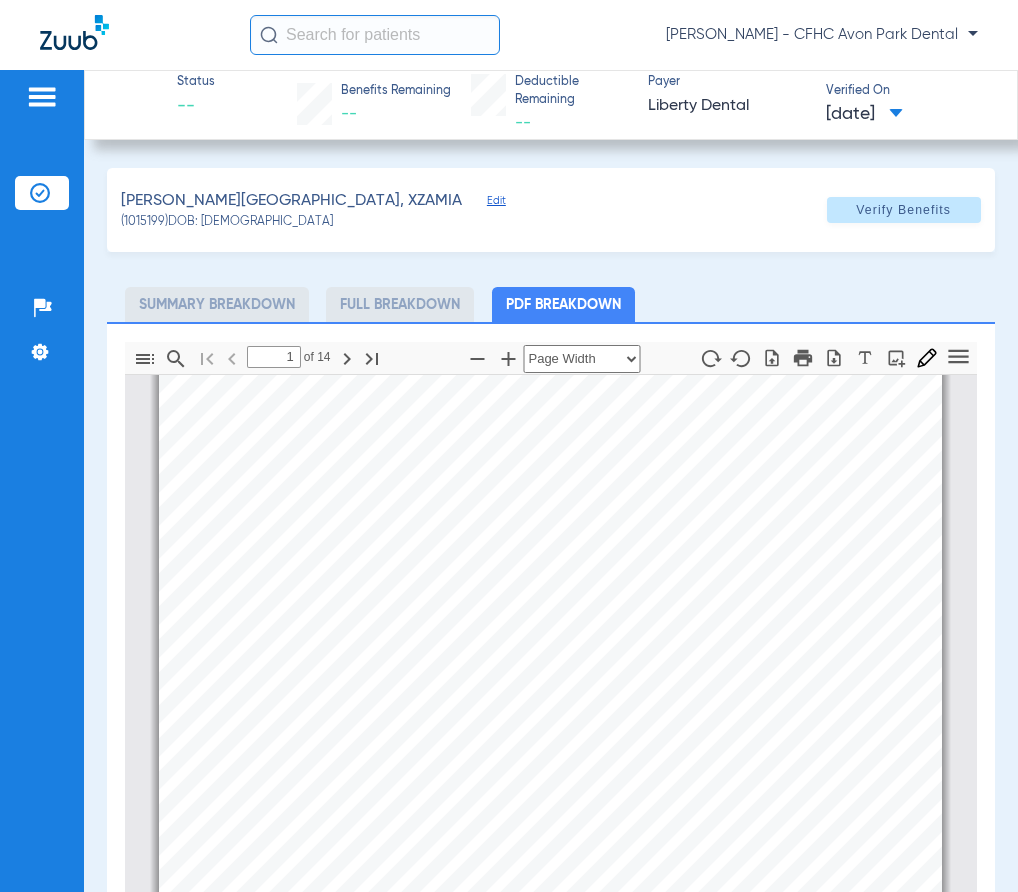 click 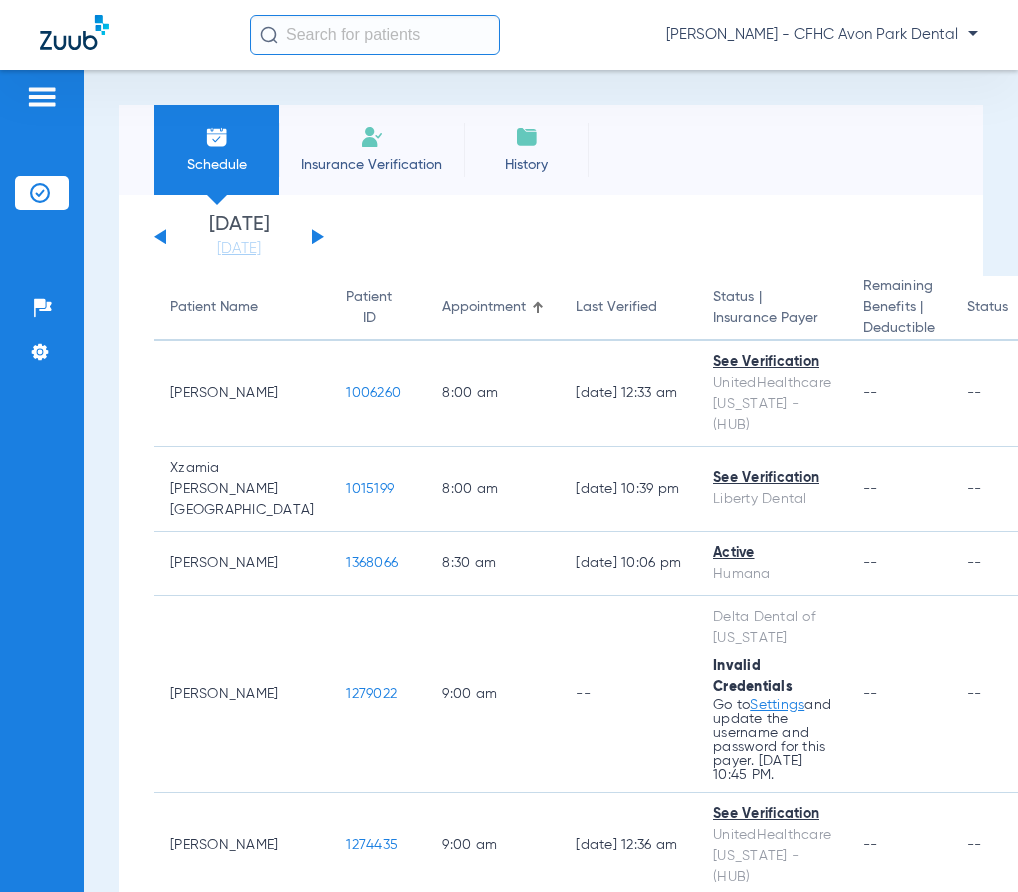 click 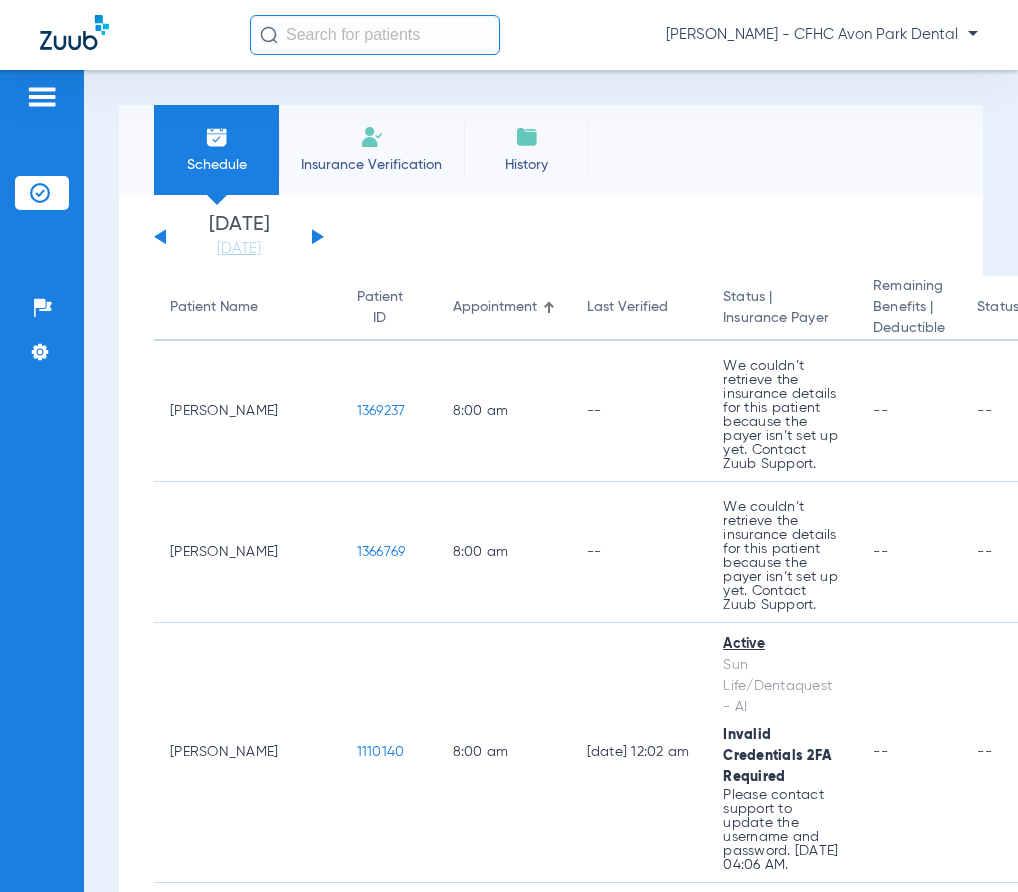 click on "Tuesday   05-06-2025   Wednesday   05-07-2025   Thursday   05-08-2025   Friday   05-09-2025   Saturday   05-10-2025   Sunday   05-11-2025   Monday   05-12-2025   Tuesday   05-13-2025   Wednesday   05-14-2025   Thursday   05-15-2025   Friday   05-16-2025   Saturday   05-17-2025   Sunday   05-18-2025   Monday   05-19-2025   Tuesday   05-20-2025   Wednesday   05-21-2025   Thursday   05-22-2025   Friday   05-23-2025   Saturday   05-24-2025   Sunday   05-25-2025   Monday   05-26-2025   Tuesday   05-27-2025   Wednesday   05-28-2025   Thursday   05-29-2025   Friday   05-30-2025   Saturday   05-31-2025   Sunday   06-01-2025   Monday   06-02-2025   Tuesday   06-03-2025   Wednesday   06-04-2025   Thursday   06-05-2025   Friday   06-06-2025   Saturday   06-07-2025   Sunday   06-08-2025   Monday   06-09-2025   Tuesday   06-10-2025   Wednesday   06-11-2025   Thursday   06-12-2025   Friday   06-13-2025   Saturday   06-14-2025   Sunday   06-15-2025   Monday   06-16-2025   Tuesday   06-17-2025   Wednesday   06-18-2025" 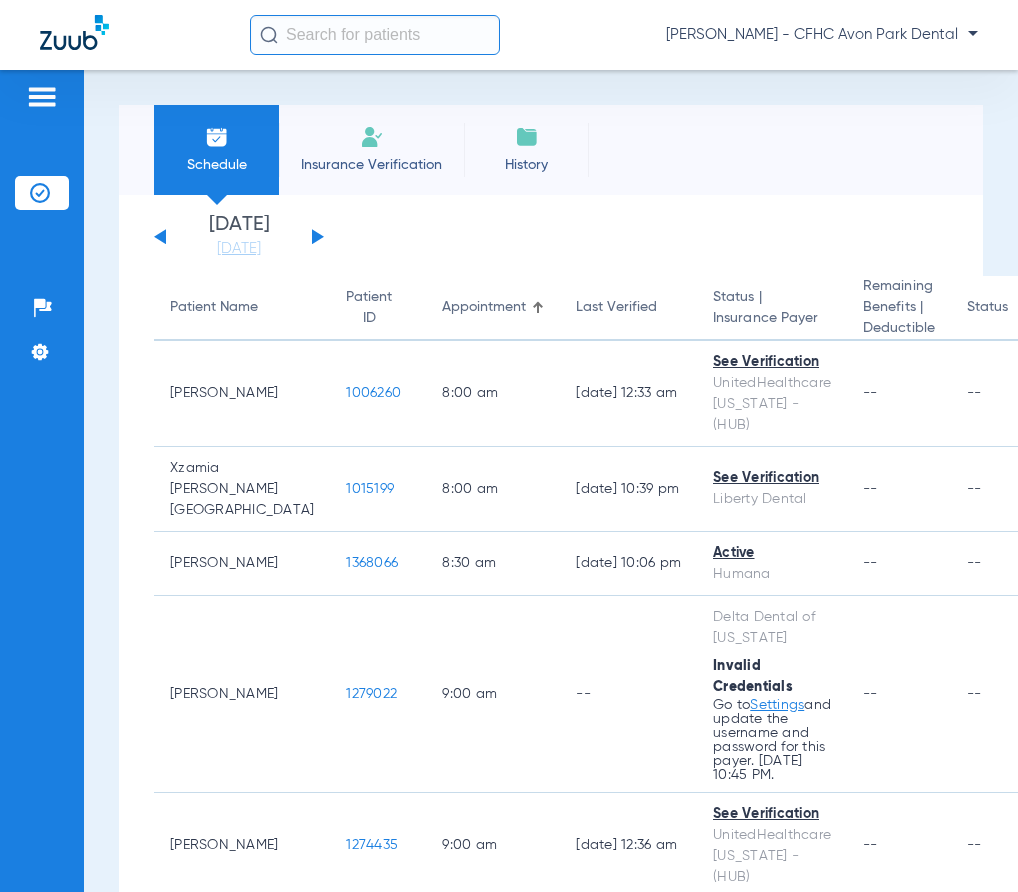 click 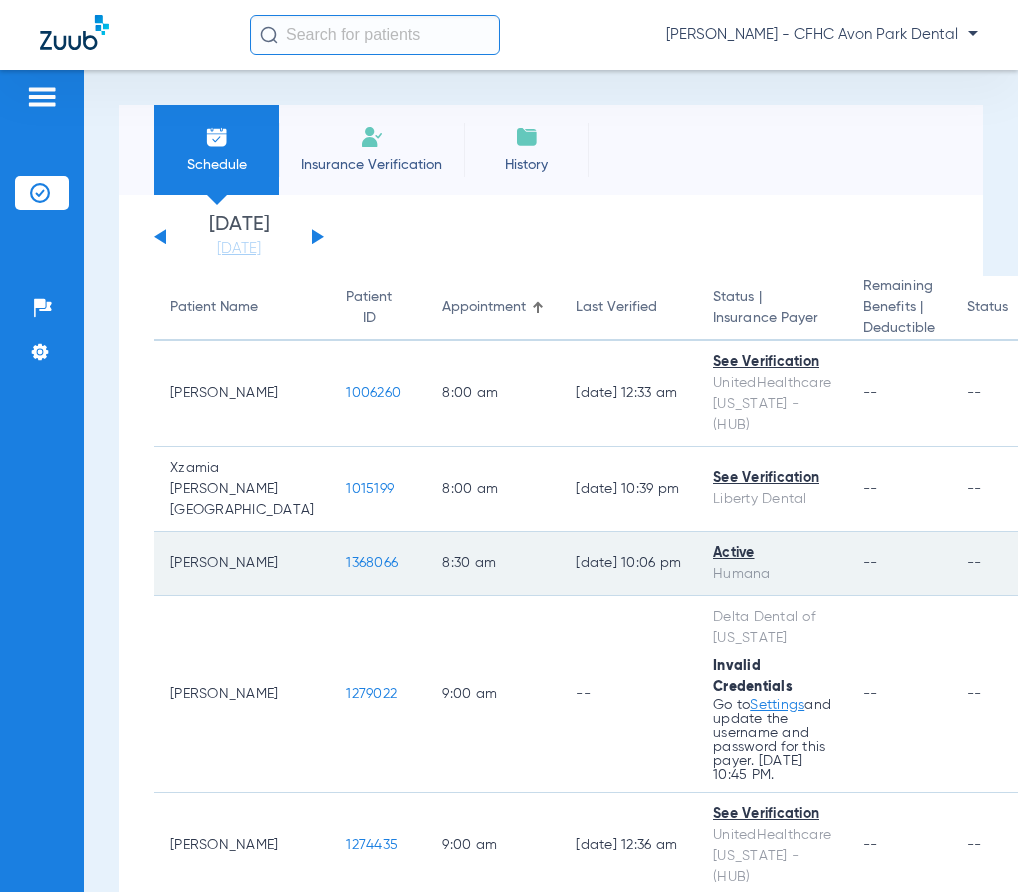 click on "1368066" 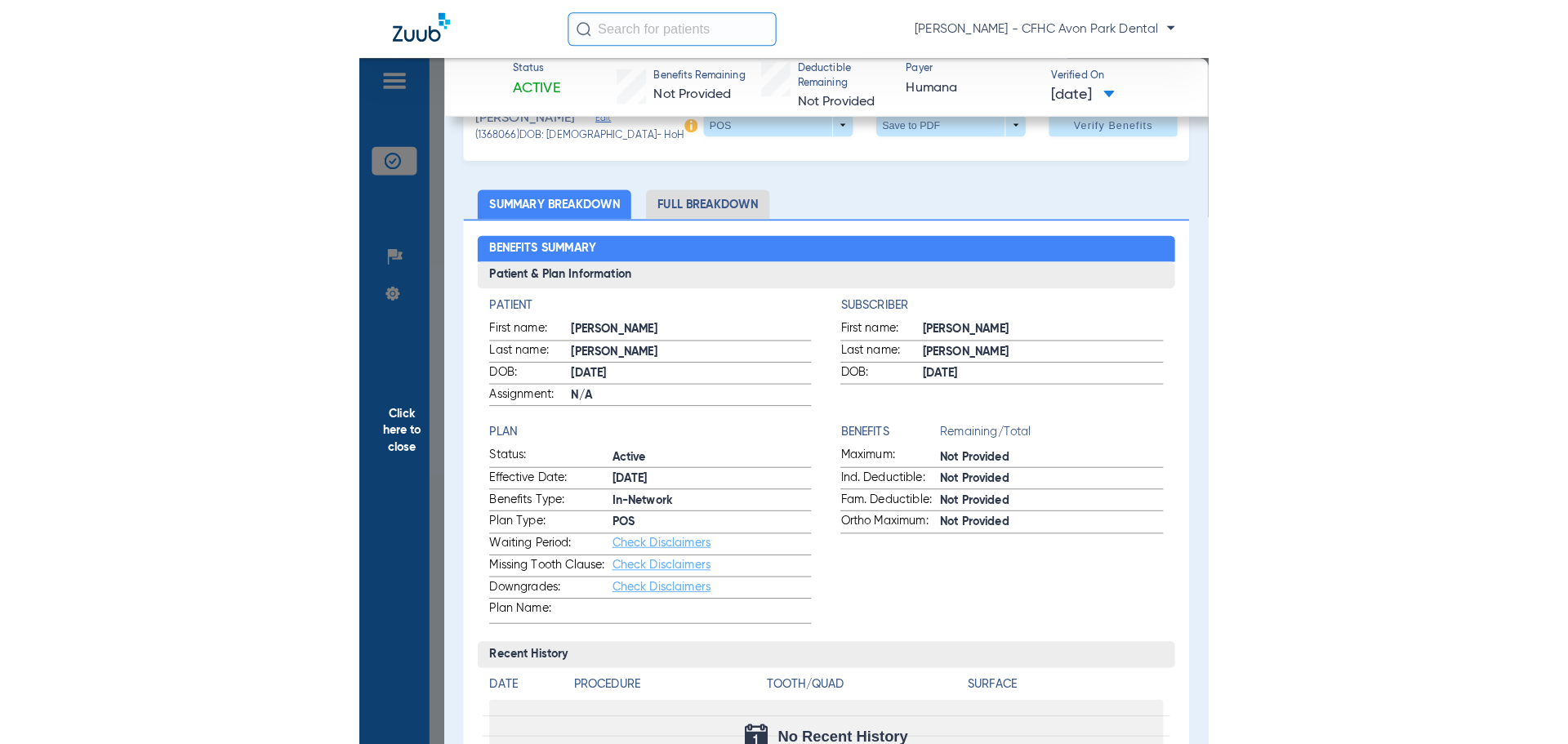 scroll, scrollTop: 25, scrollLeft: 0, axis: vertical 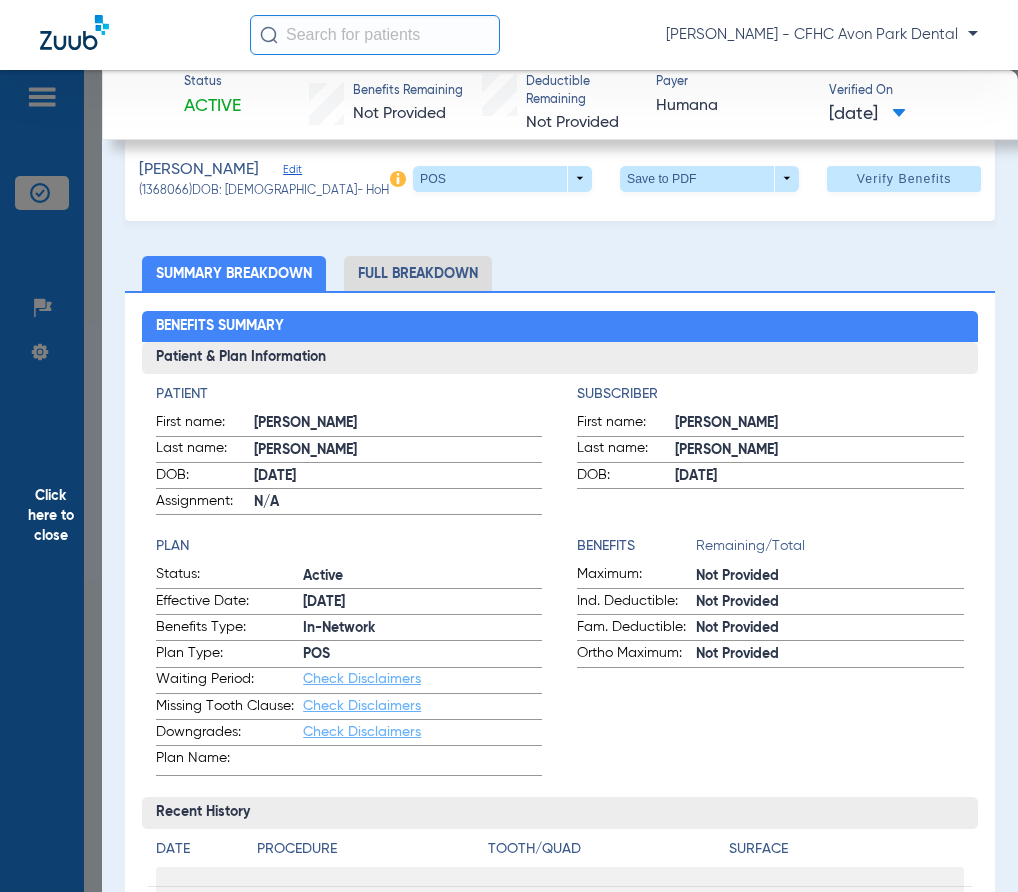 click on "[PERSON_NAME] - CFHC Avon Park Dental" 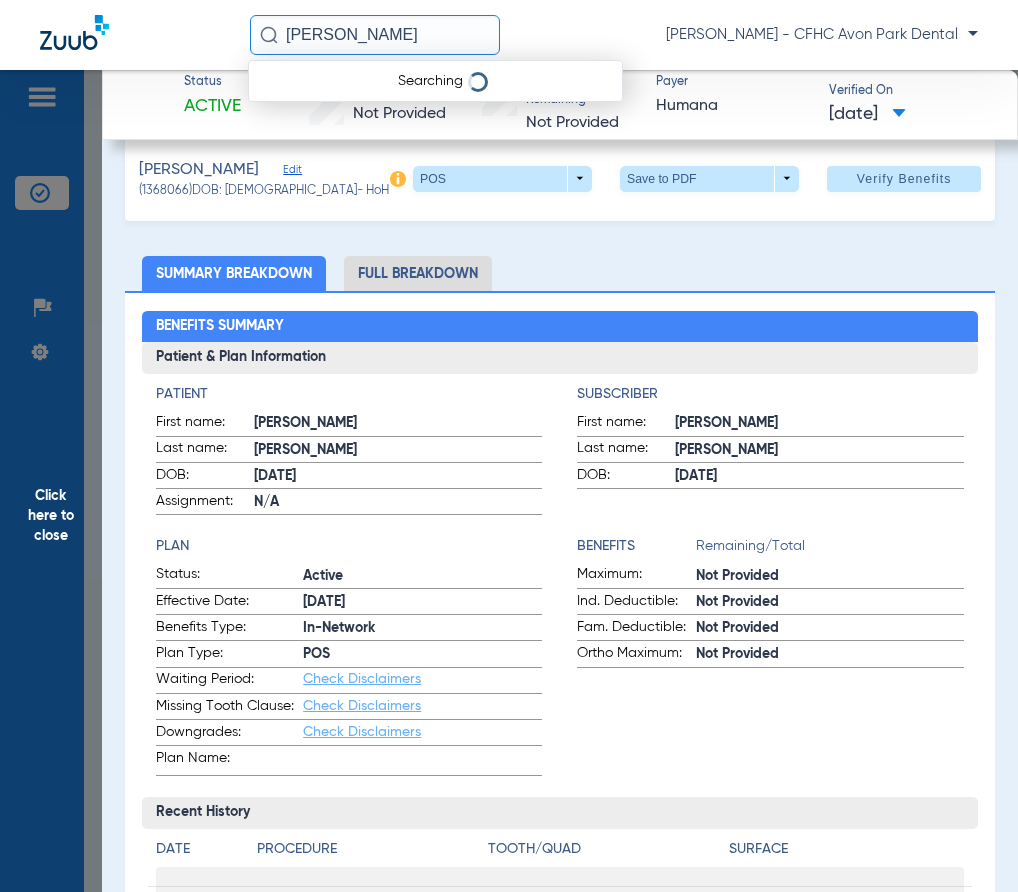 type on "rowell" 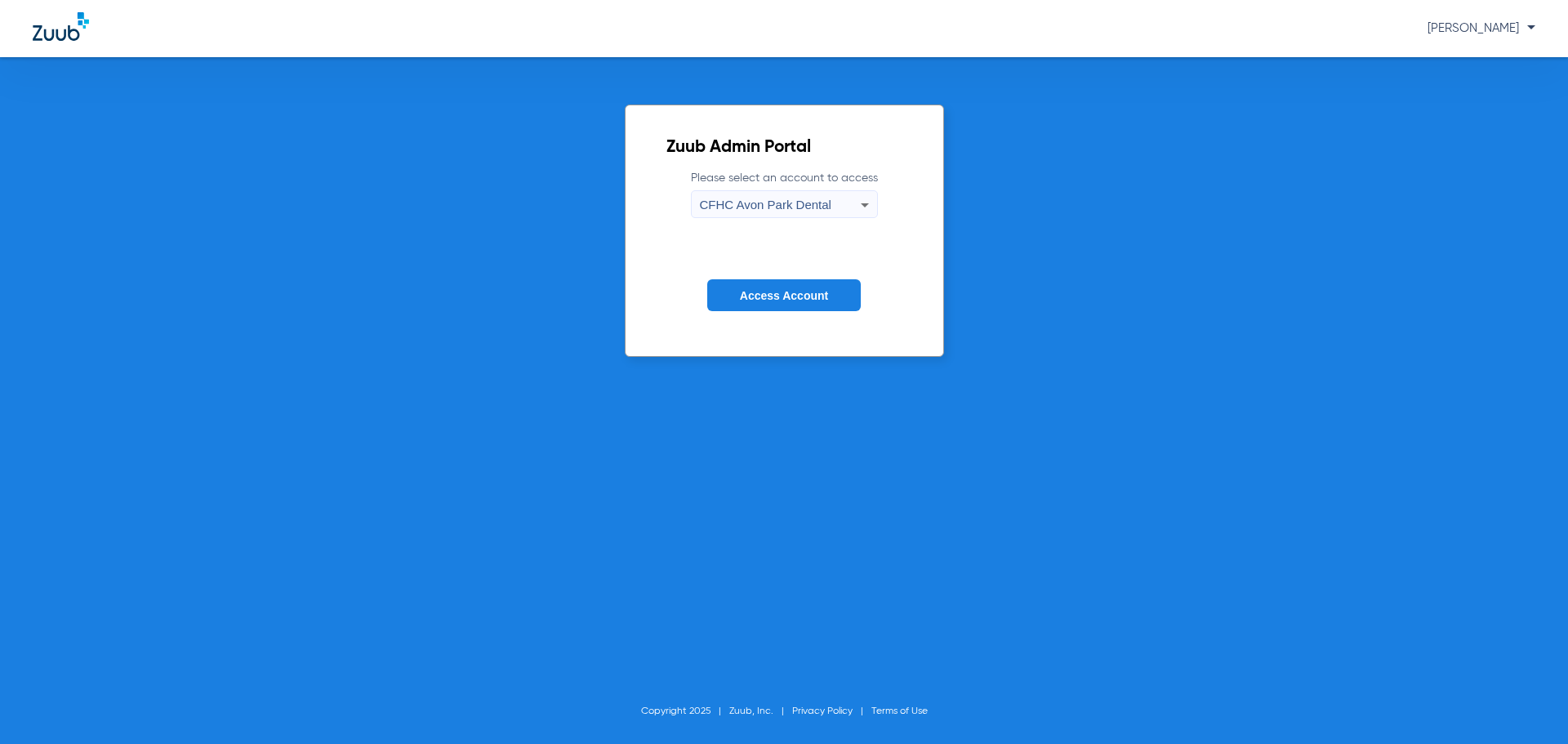 click on "Access Account" 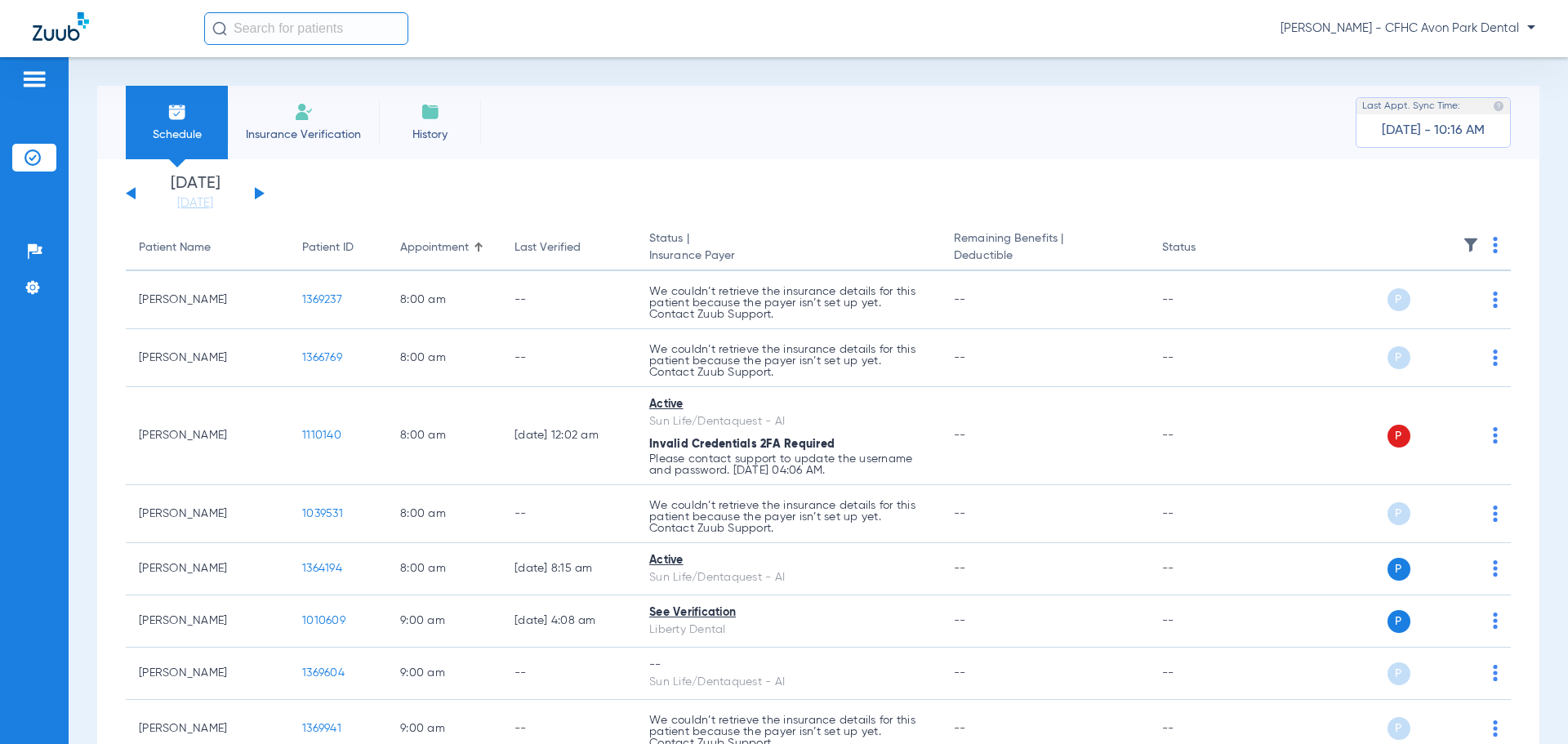 click 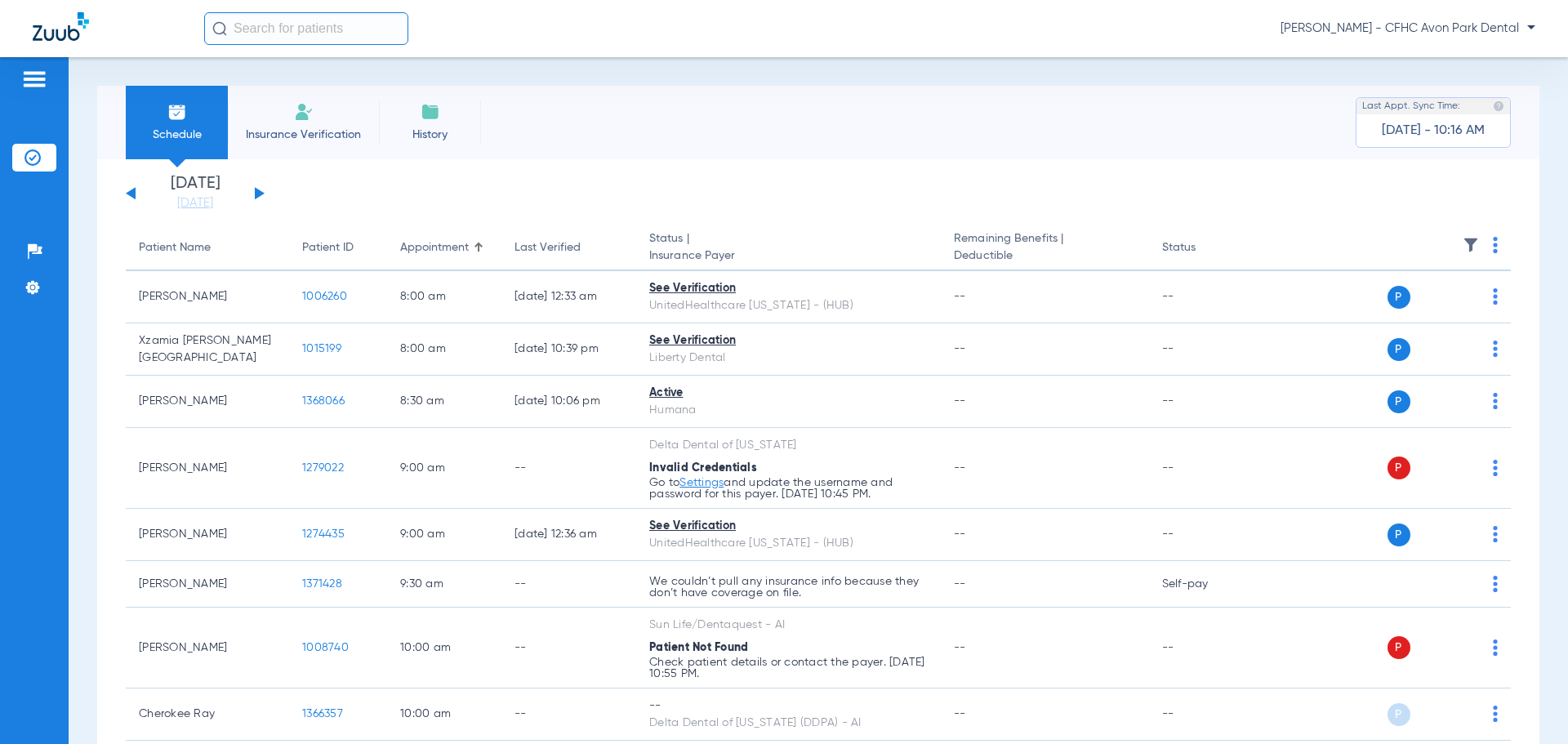 click 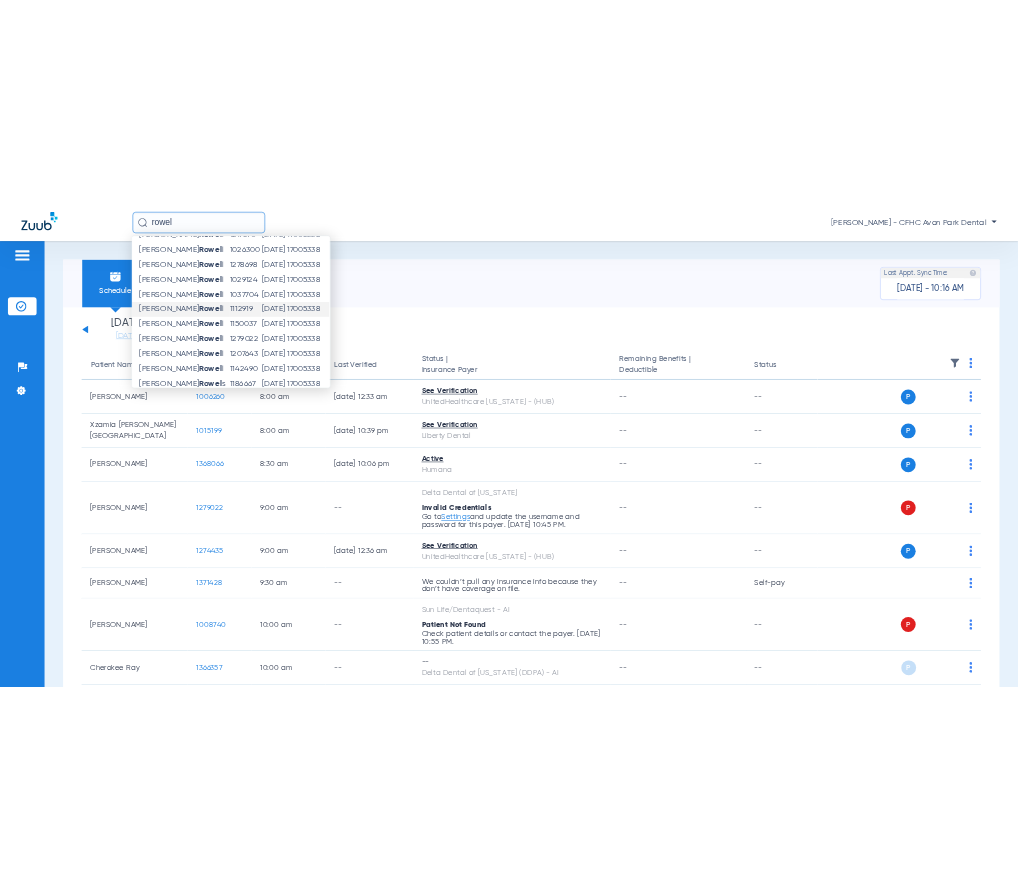 scroll, scrollTop: 261, scrollLeft: 0, axis: vertical 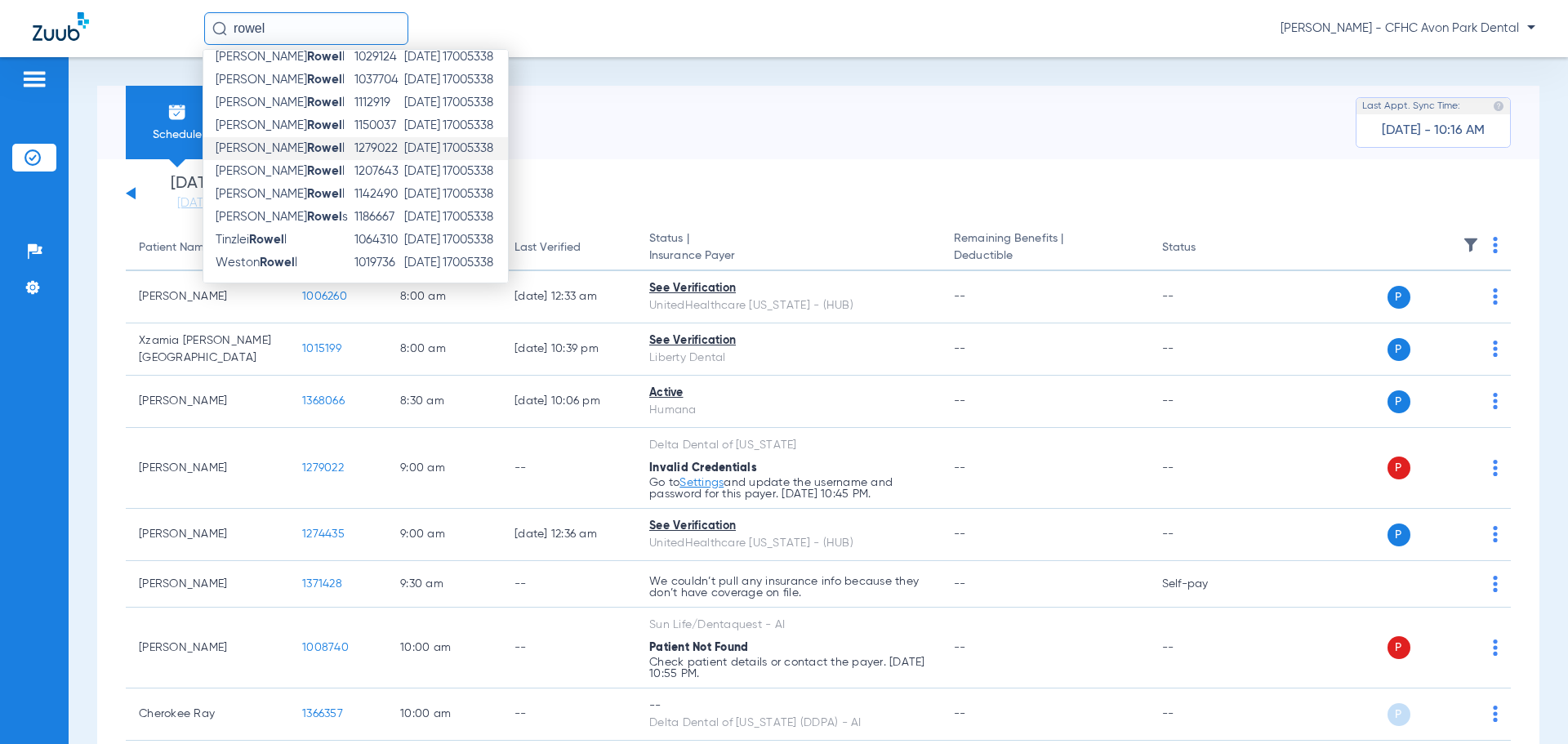 click on "Rowel" 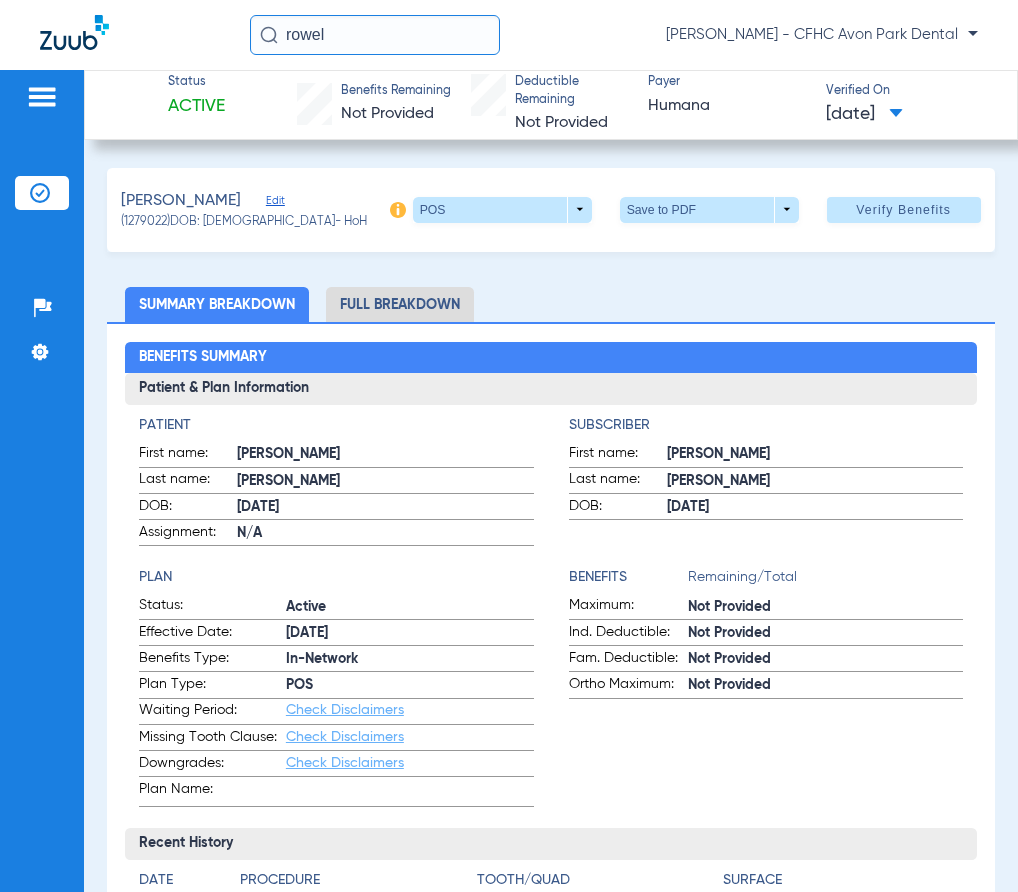 click on "[PERSON_NAME]" 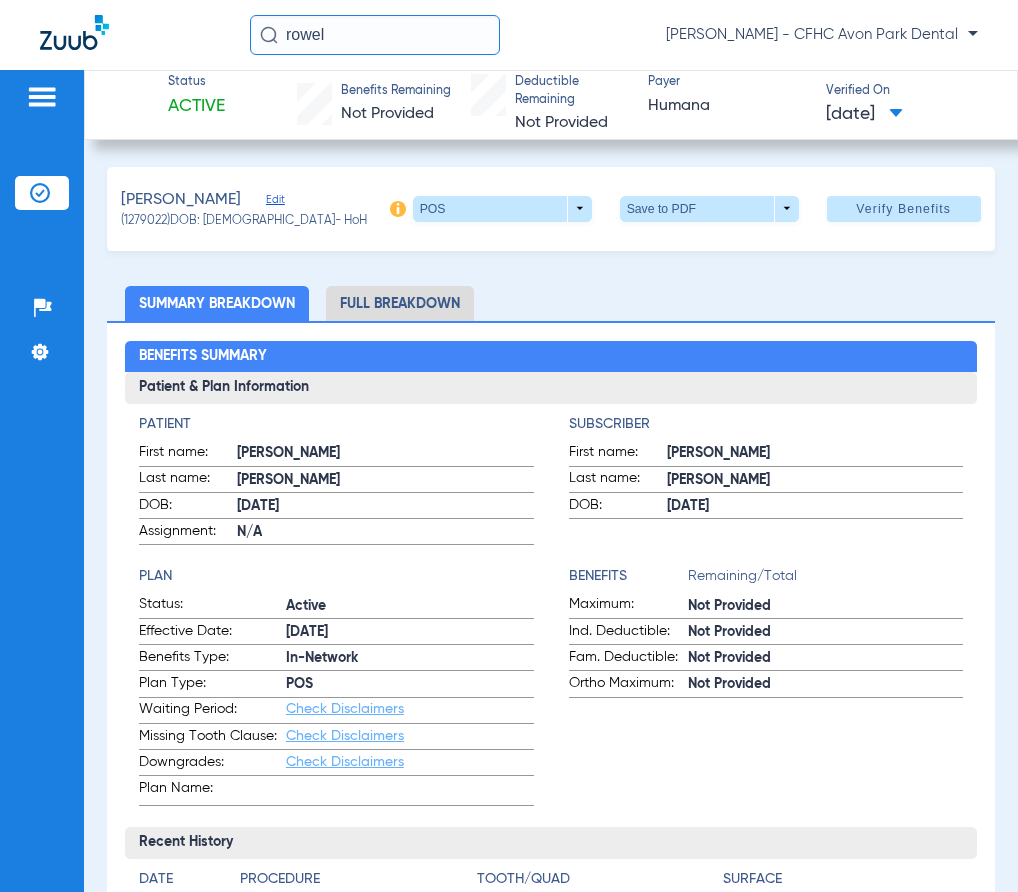 scroll, scrollTop: 0, scrollLeft: 0, axis: both 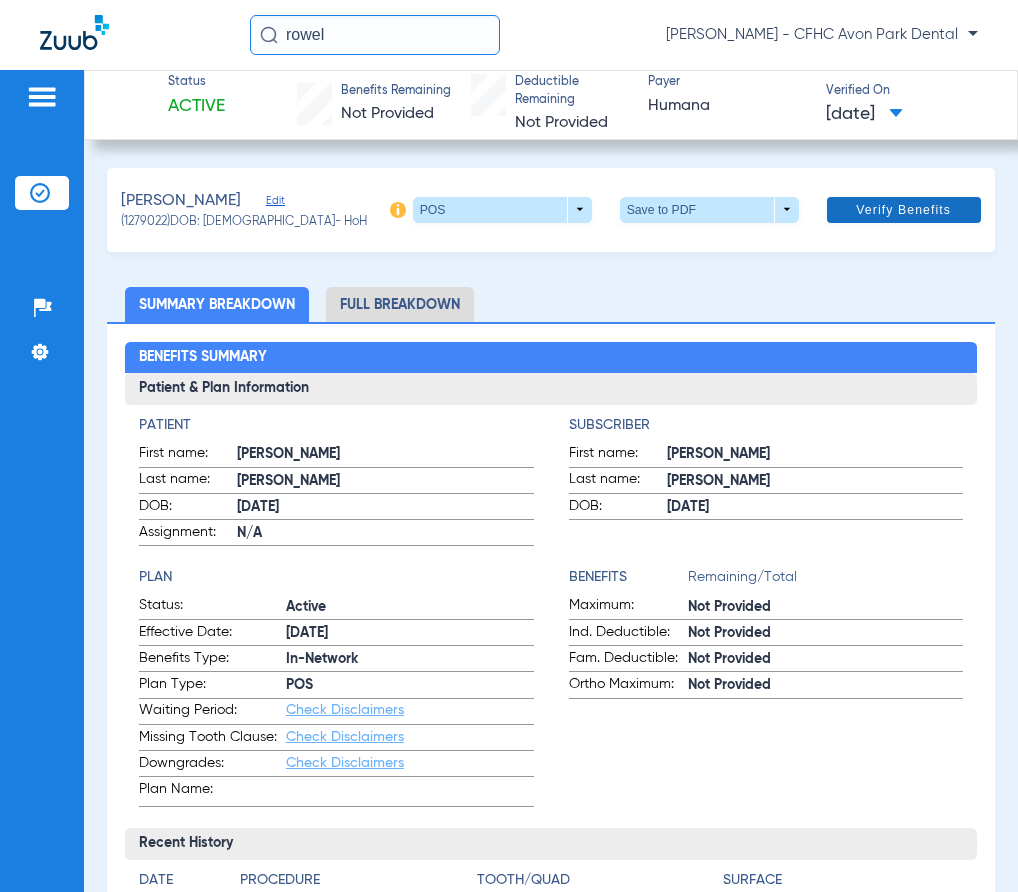 click 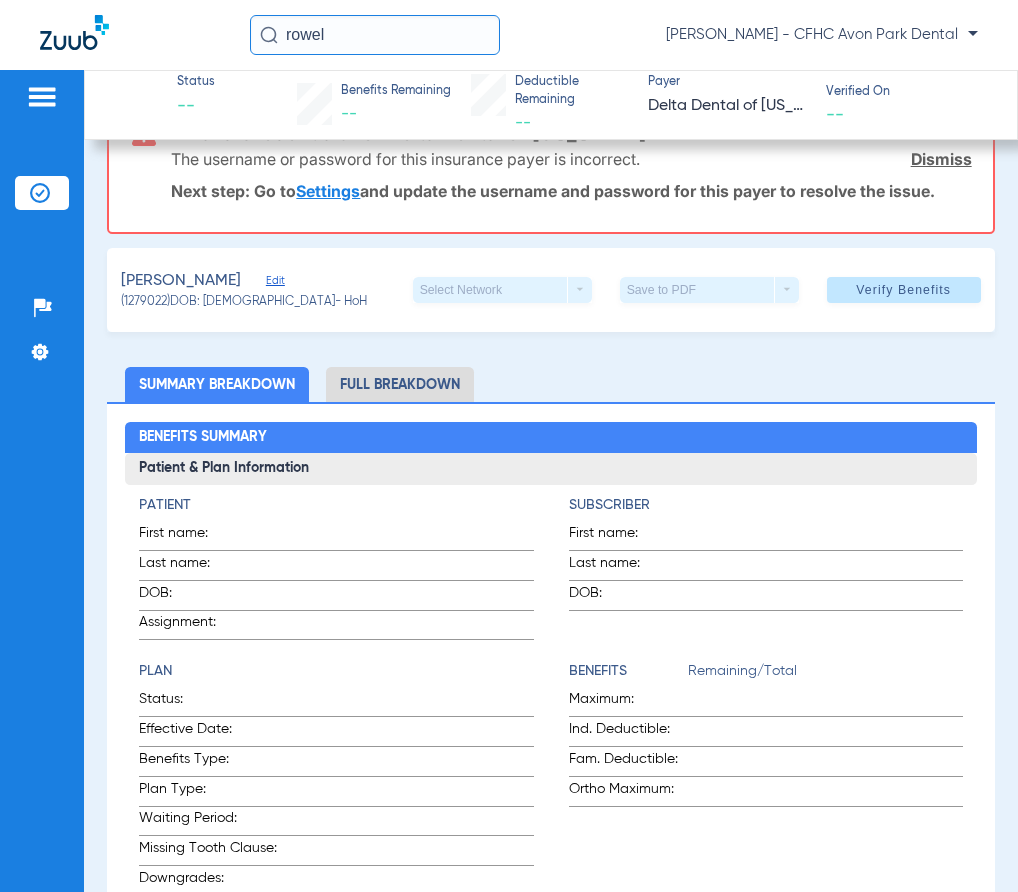 scroll, scrollTop: 100, scrollLeft: 0, axis: vertical 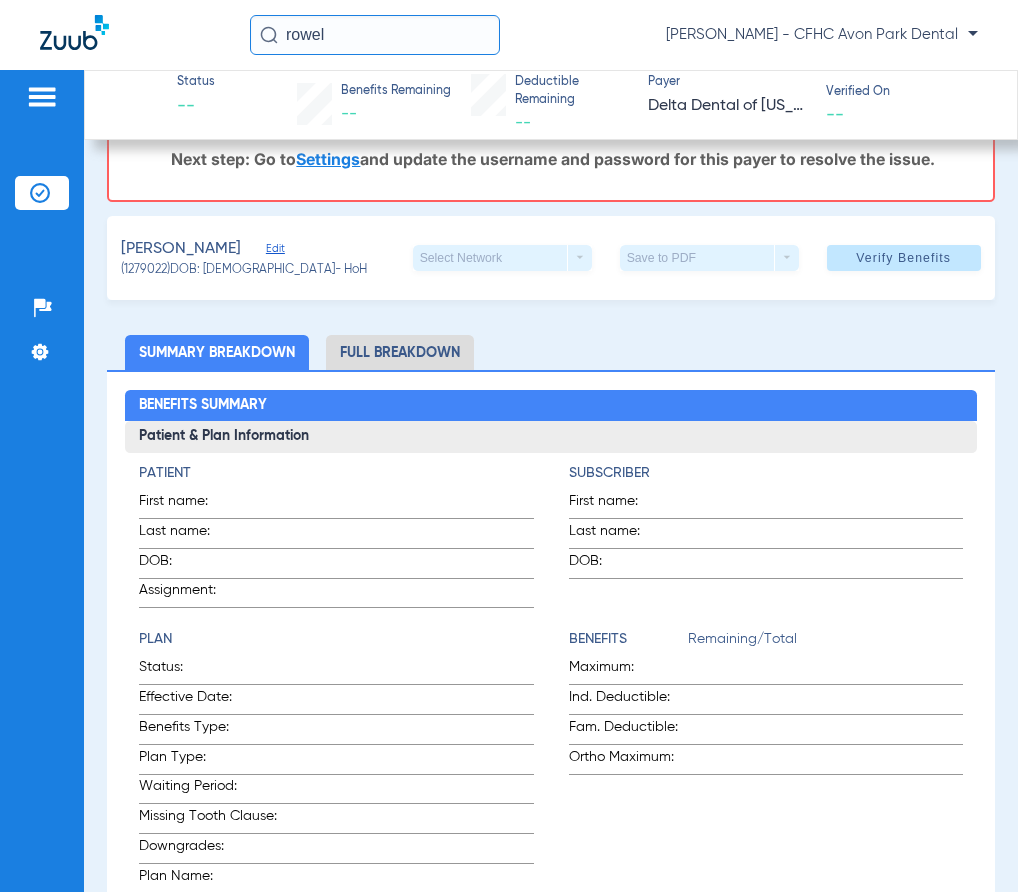 click on "Summary Breakdown   Full Breakdown" 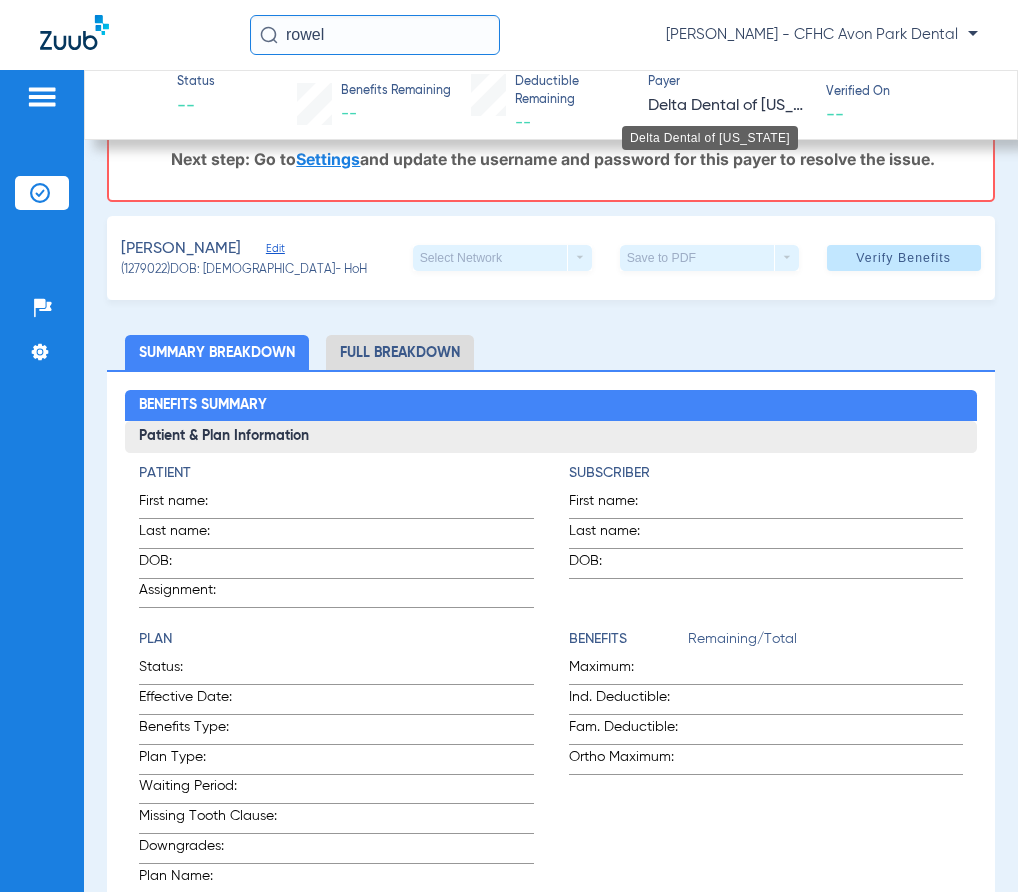 click on "Delta Dental of [US_STATE]" 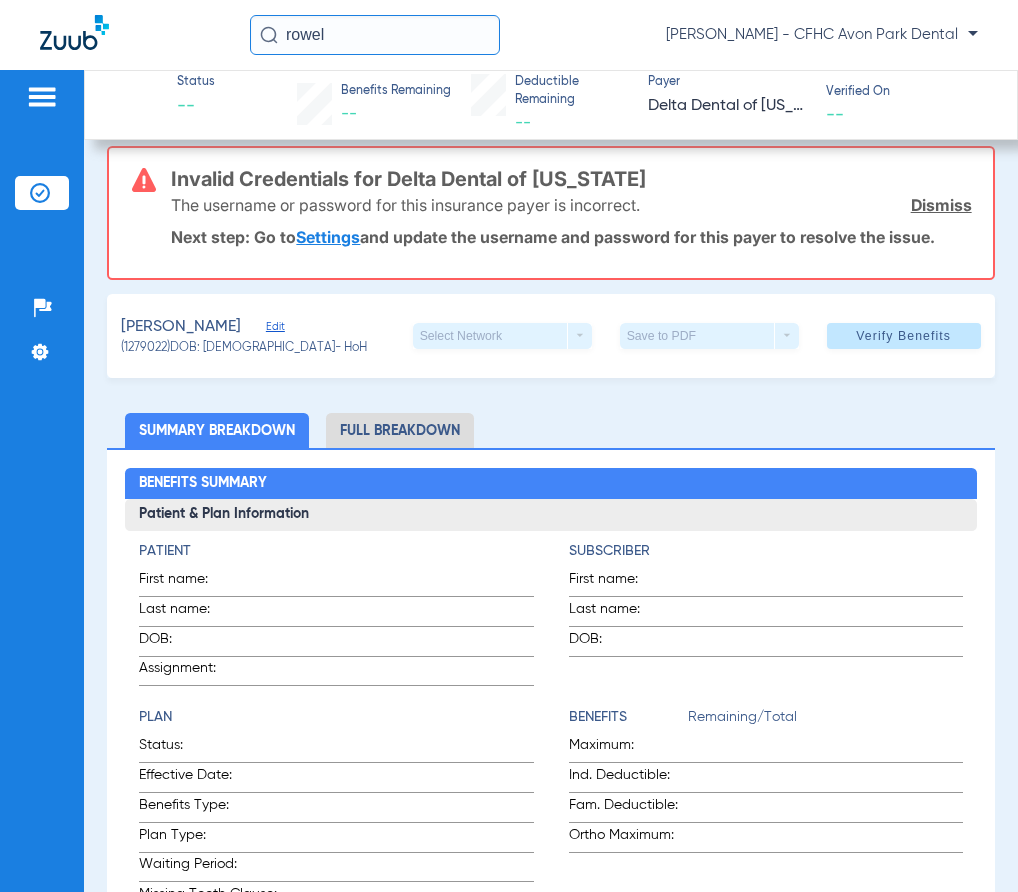 scroll, scrollTop: 0, scrollLeft: 0, axis: both 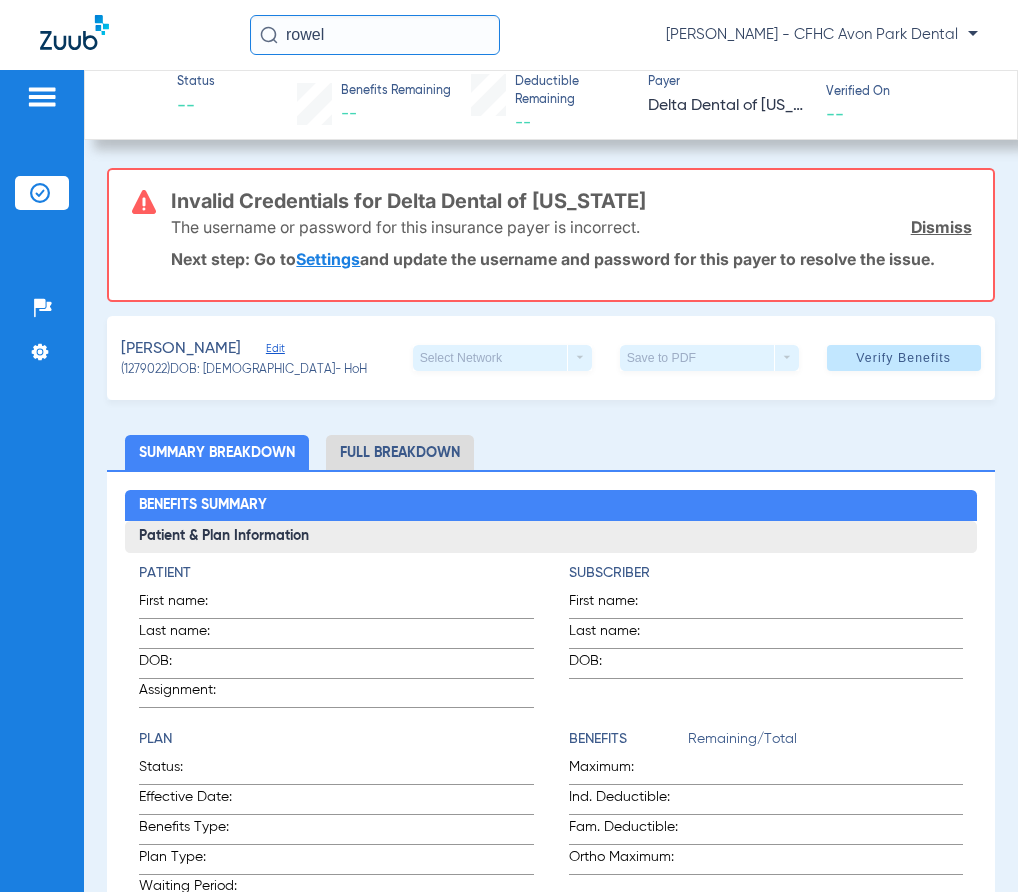 click on "rowel  Mimi Bassant - CFHC Avon Park Dental" 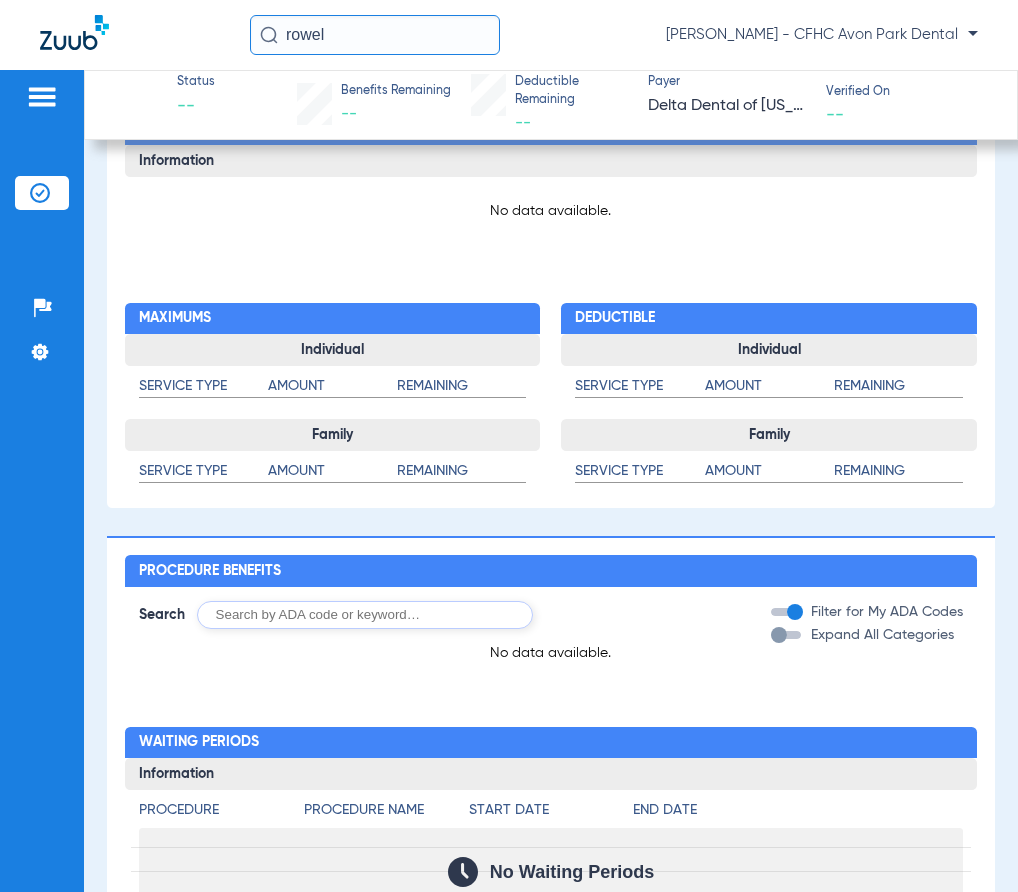 scroll, scrollTop: 783, scrollLeft: 0, axis: vertical 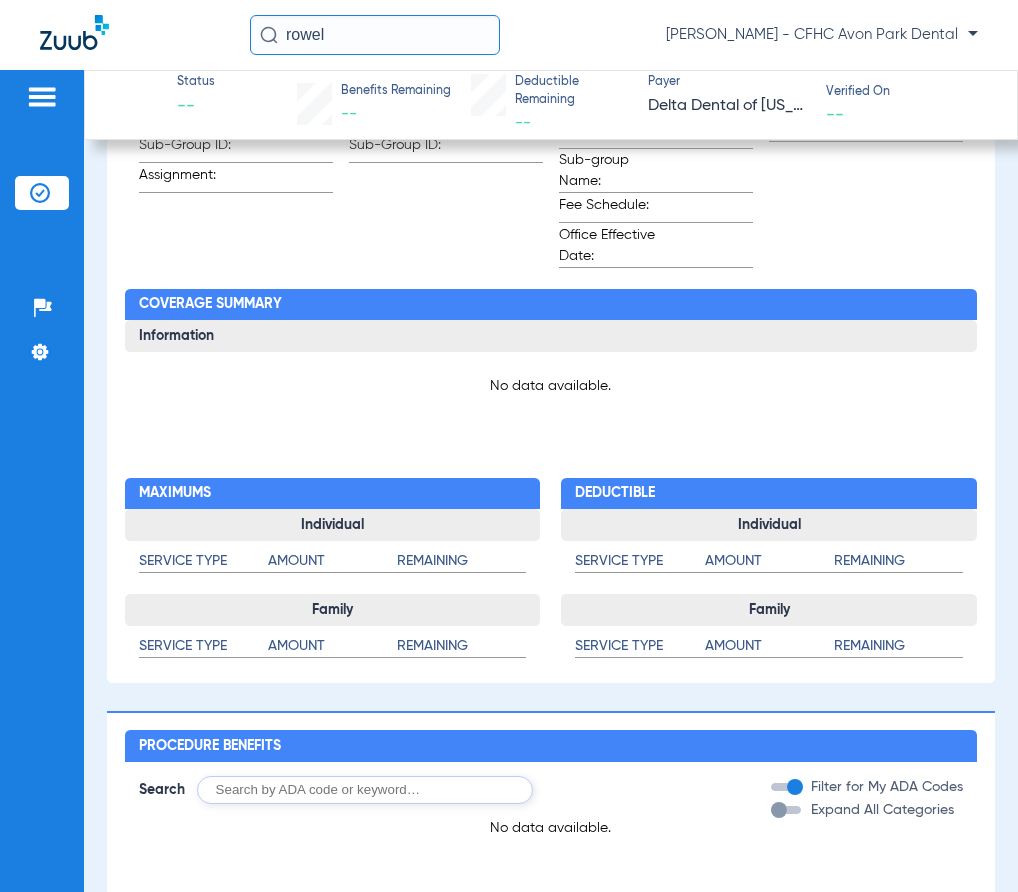 click on "rowel" 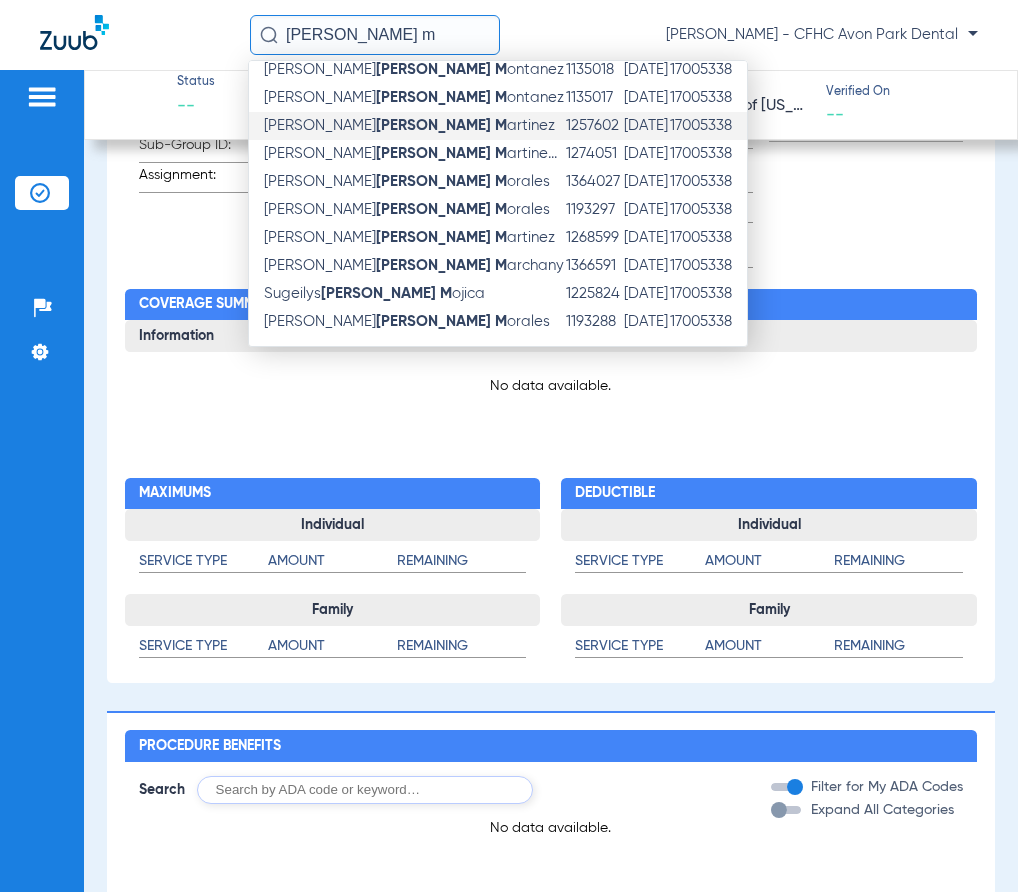 scroll, scrollTop: 0, scrollLeft: 0, axis: both 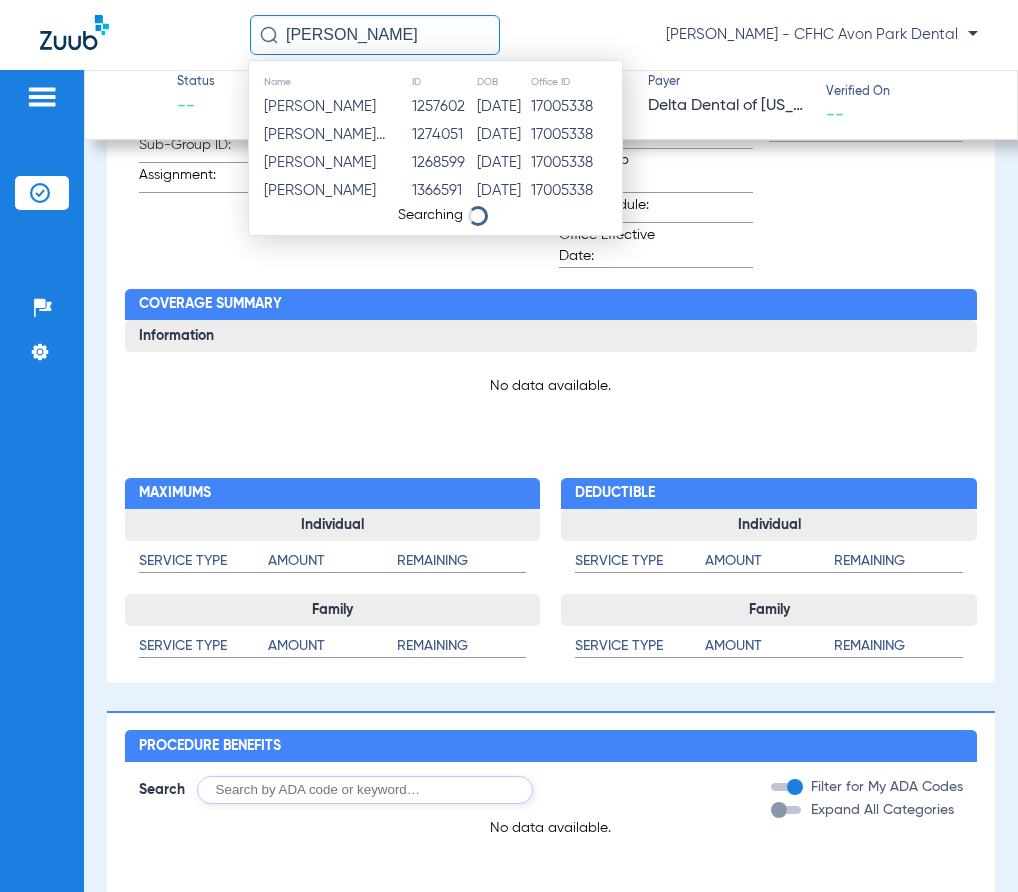 type on "guzman maria" 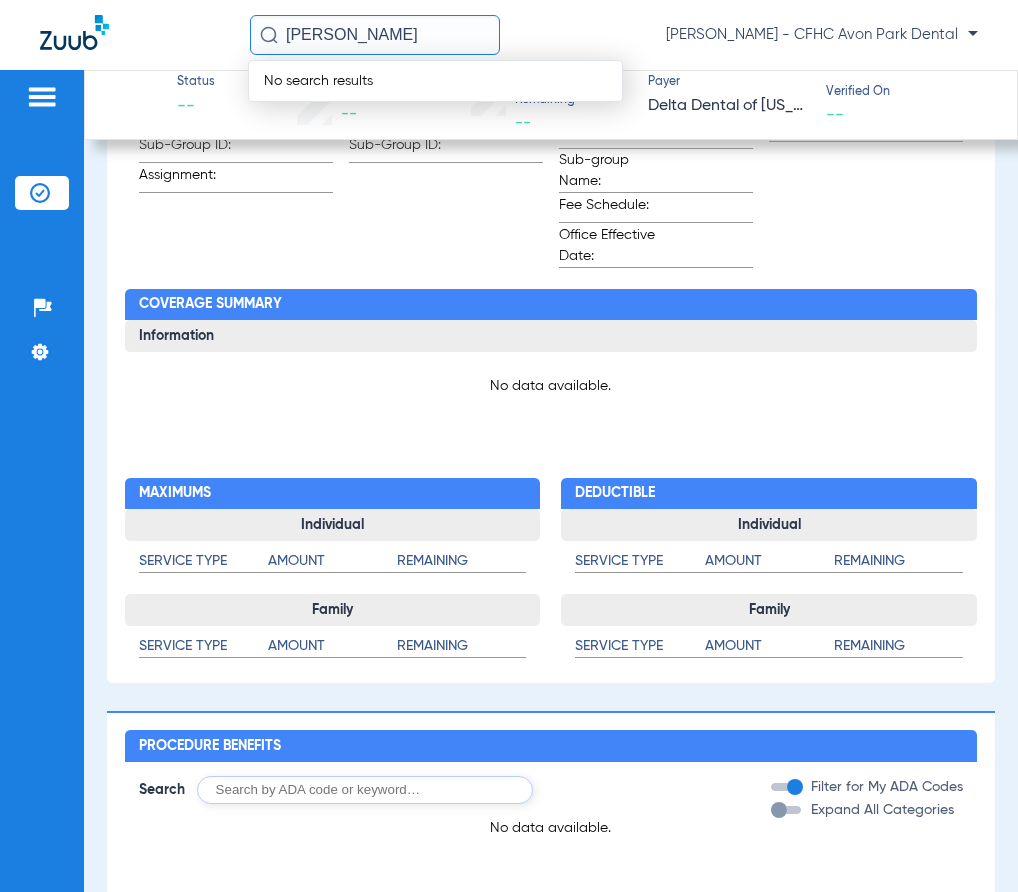 click on "guzman maria" 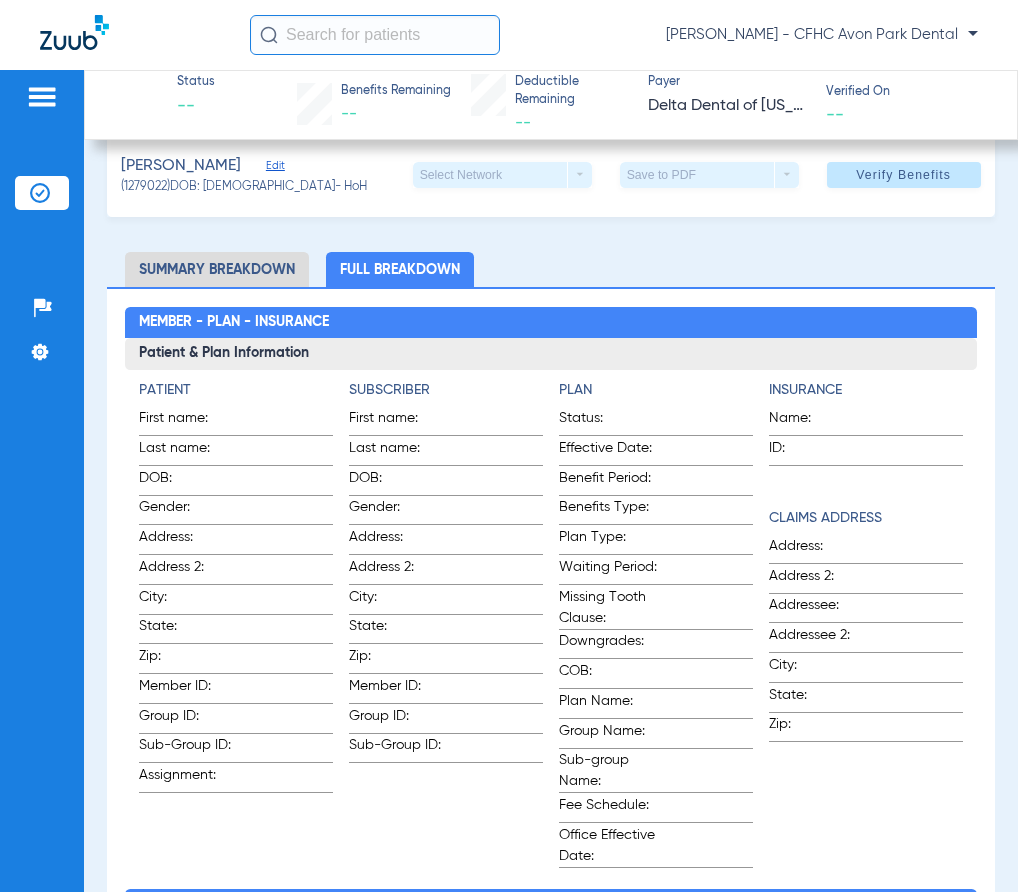 scroll, scrollTop: 83, scrollLeft: 0, axis: vertical 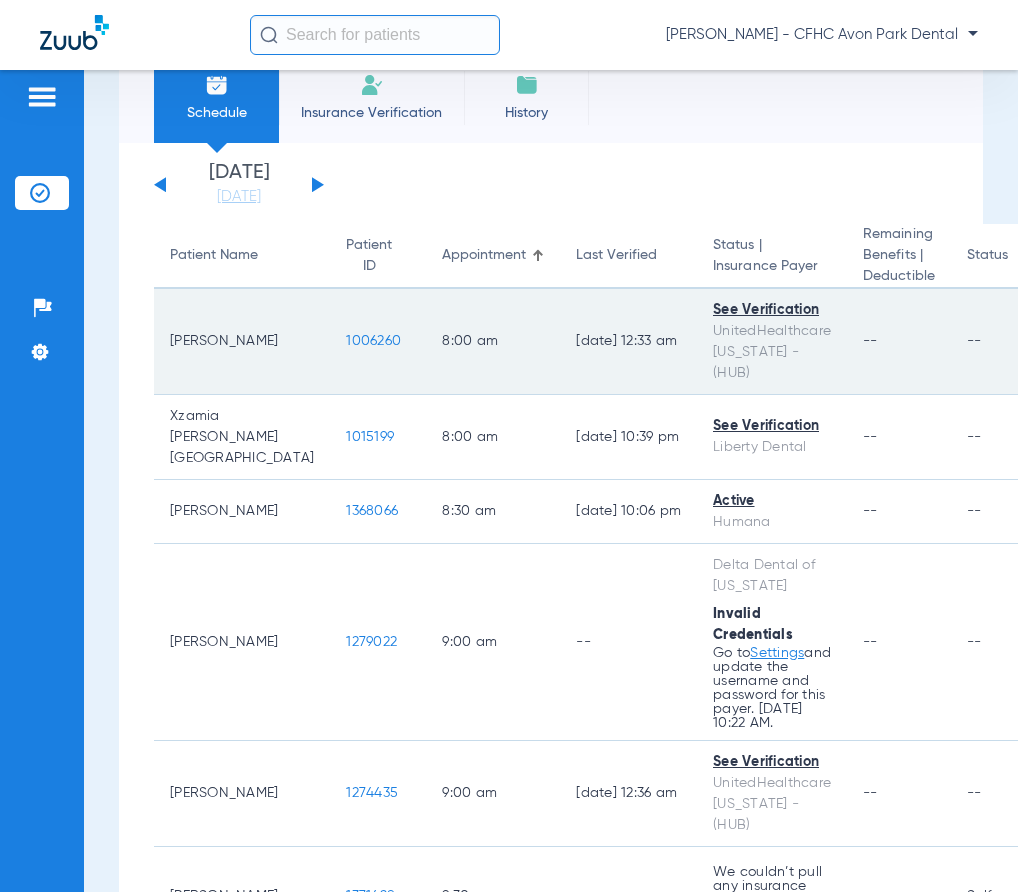 type 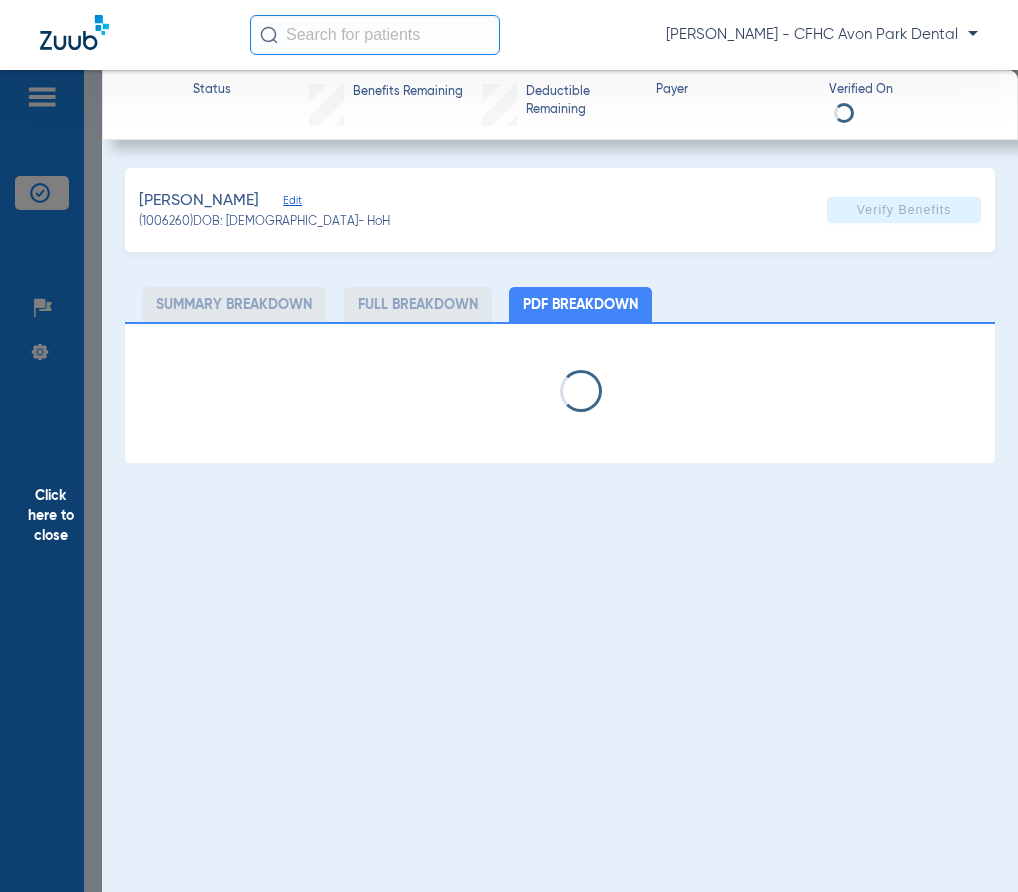 select on "page-width" 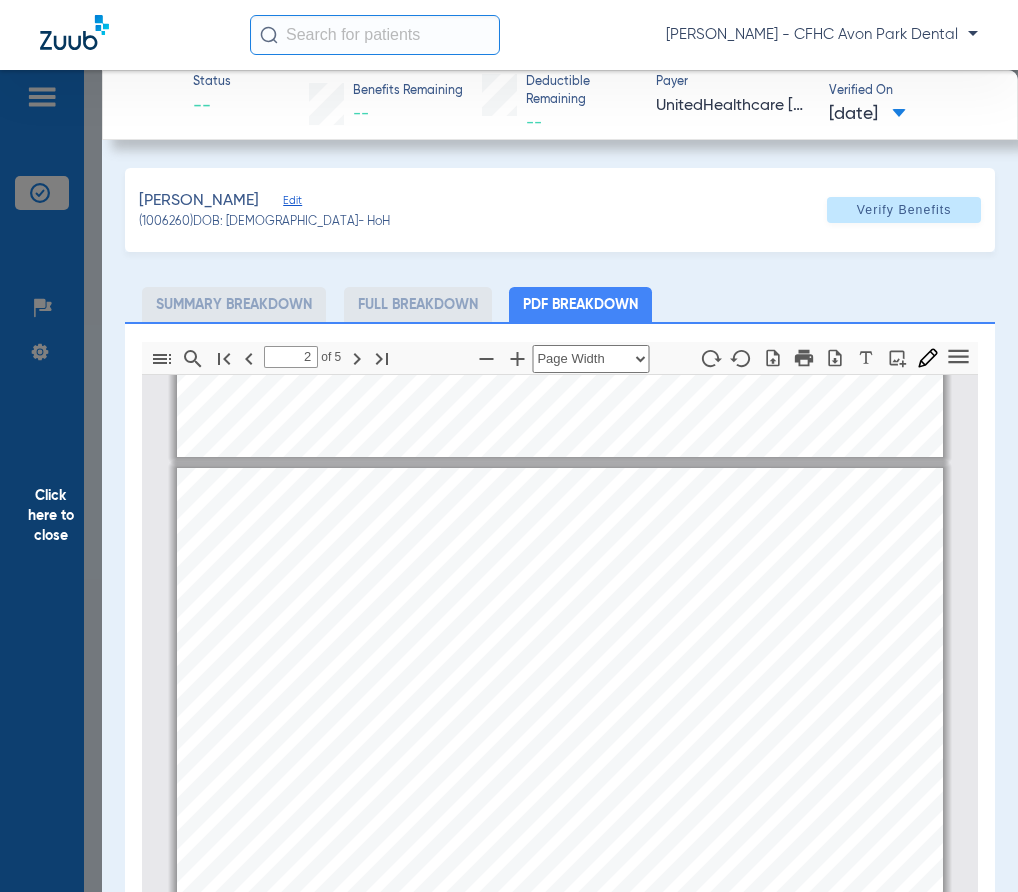 scroll, scrollTop: 1100, scrollLeft: 0, axis: vertical 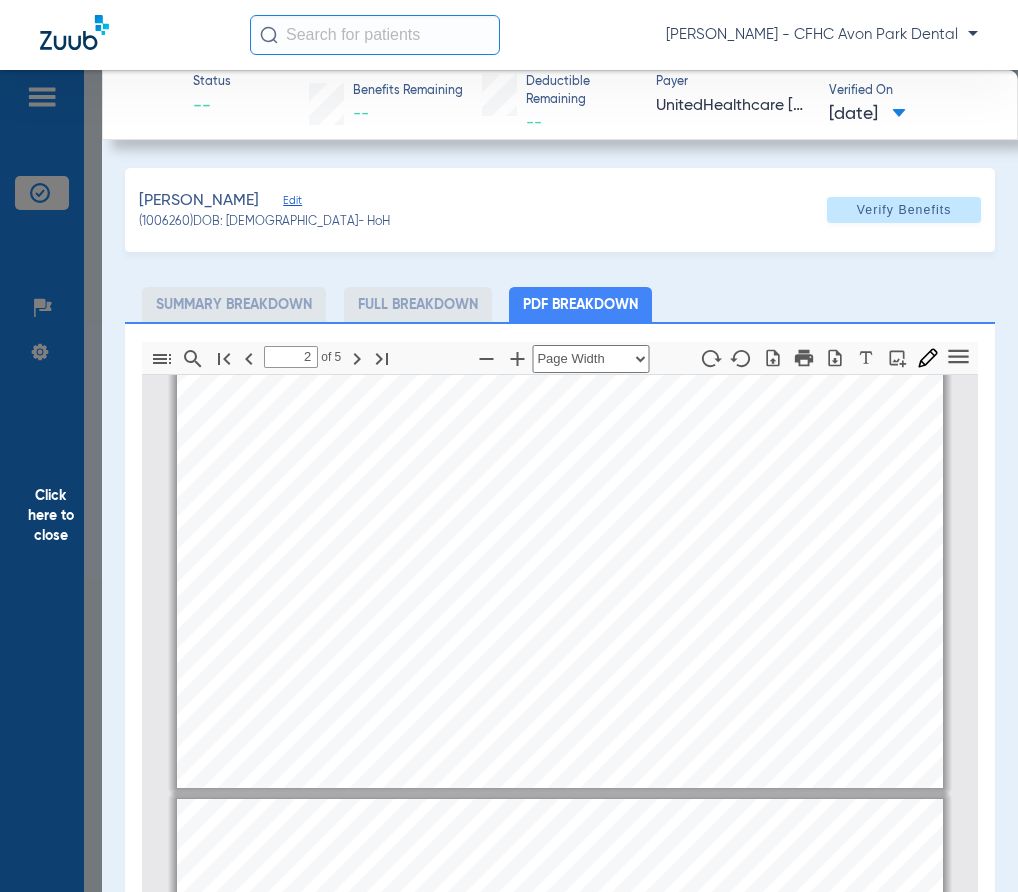 type on "1" 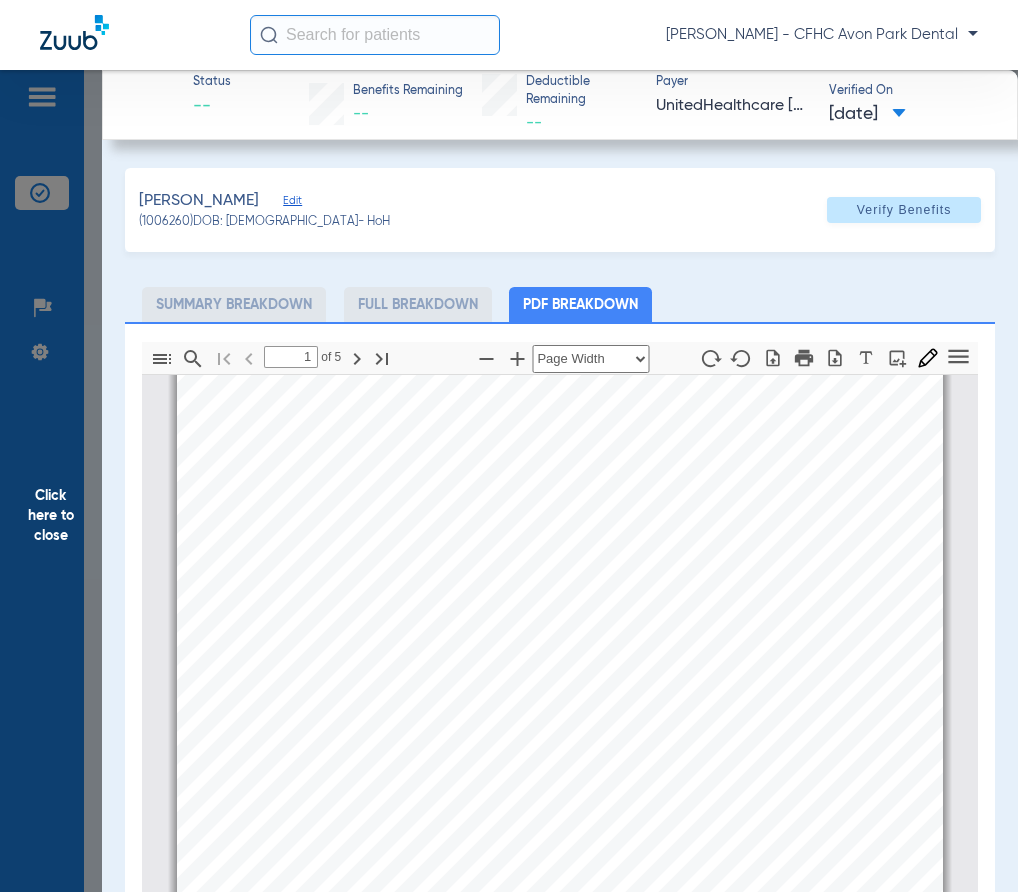 scroll, scrollTop: 0, scrollLeft: 0, axis: both 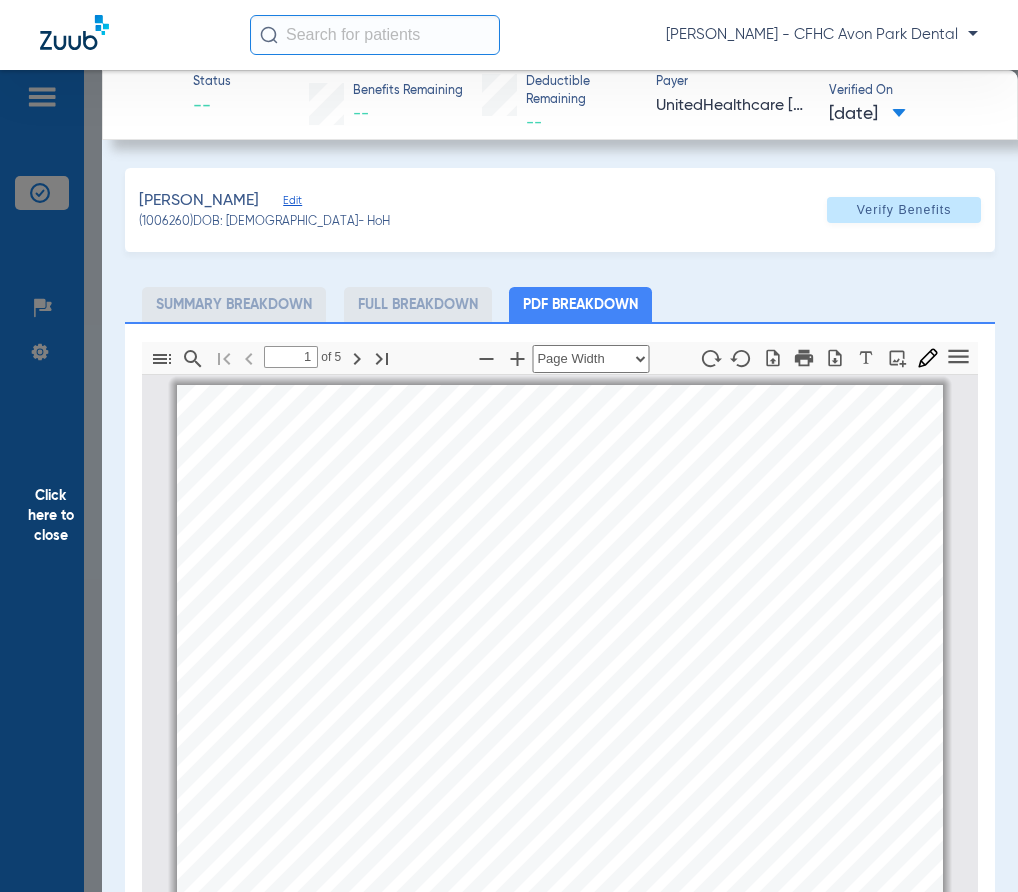 click 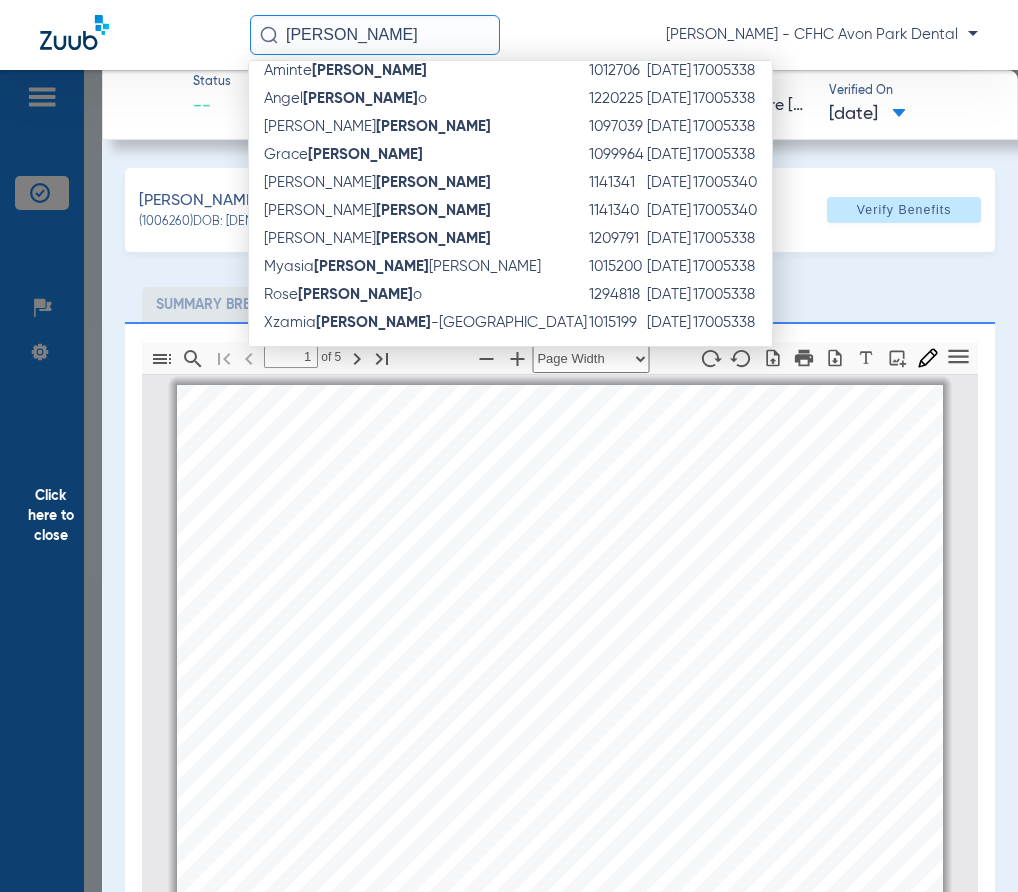 scroll, scrollTop: 149, scrollLeft: 0, axis: vertical 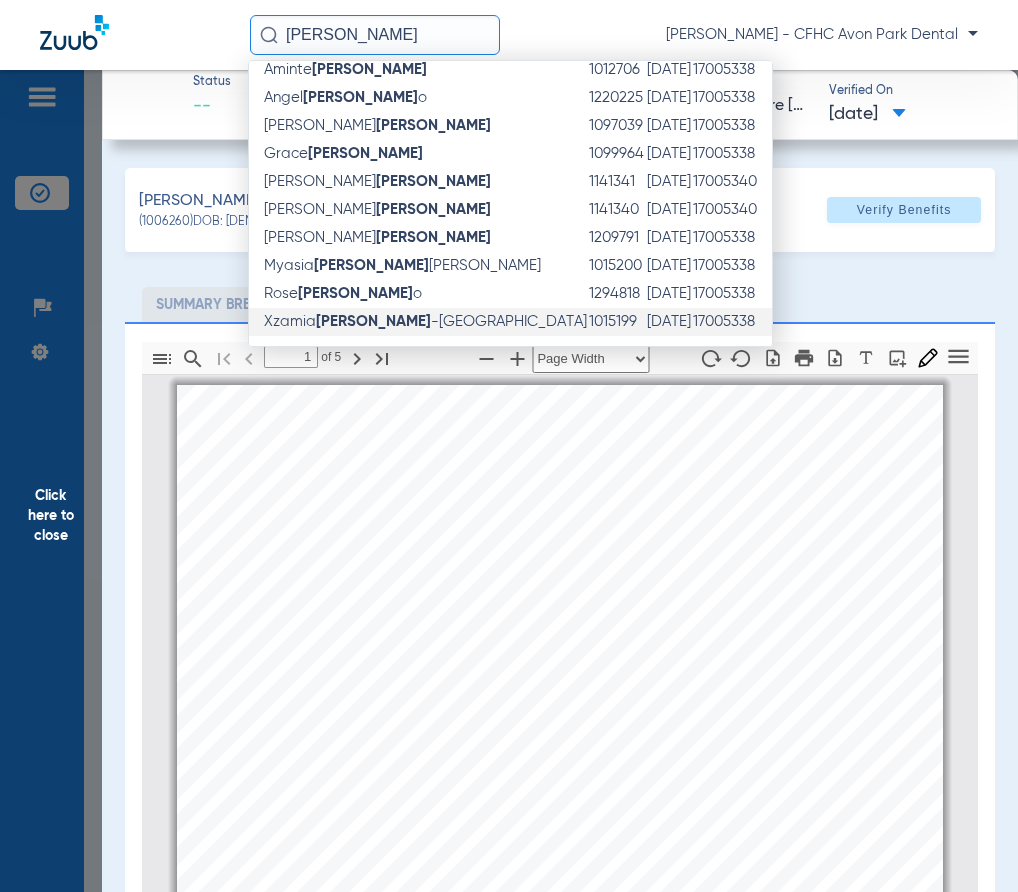 type on "remer" 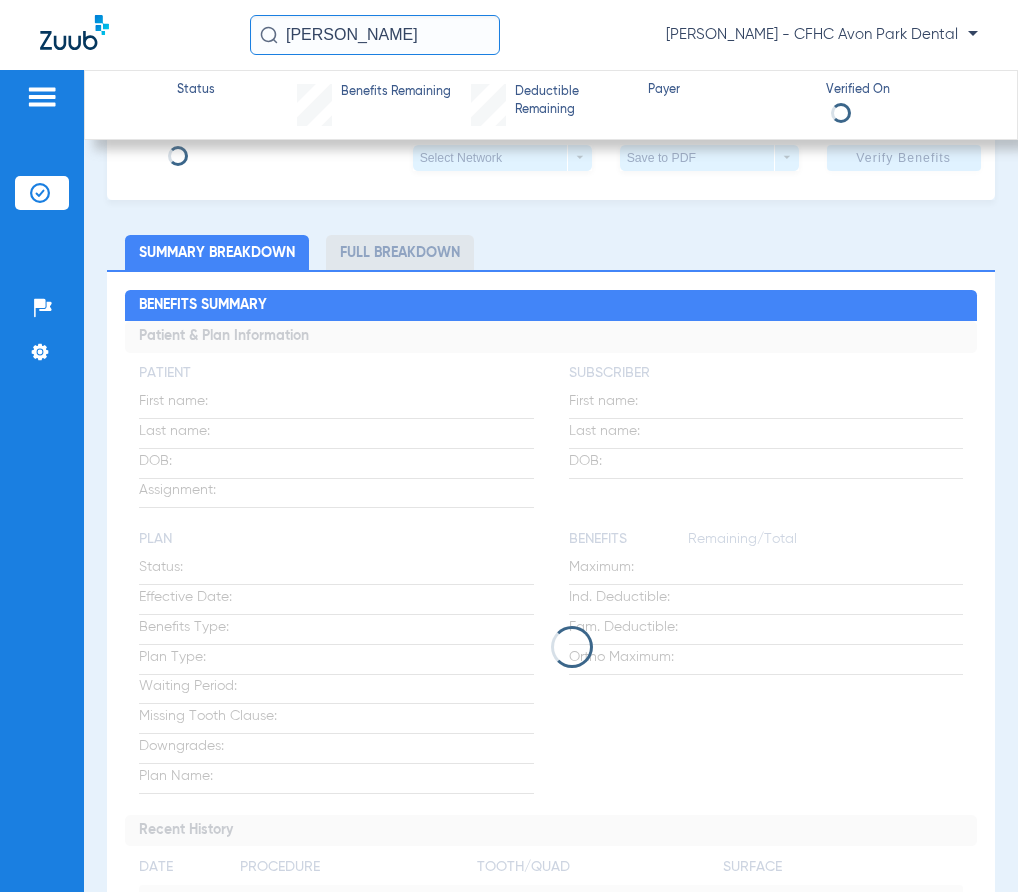 scroll, scrollTop: 0, scrollLeft: 0, axis: both 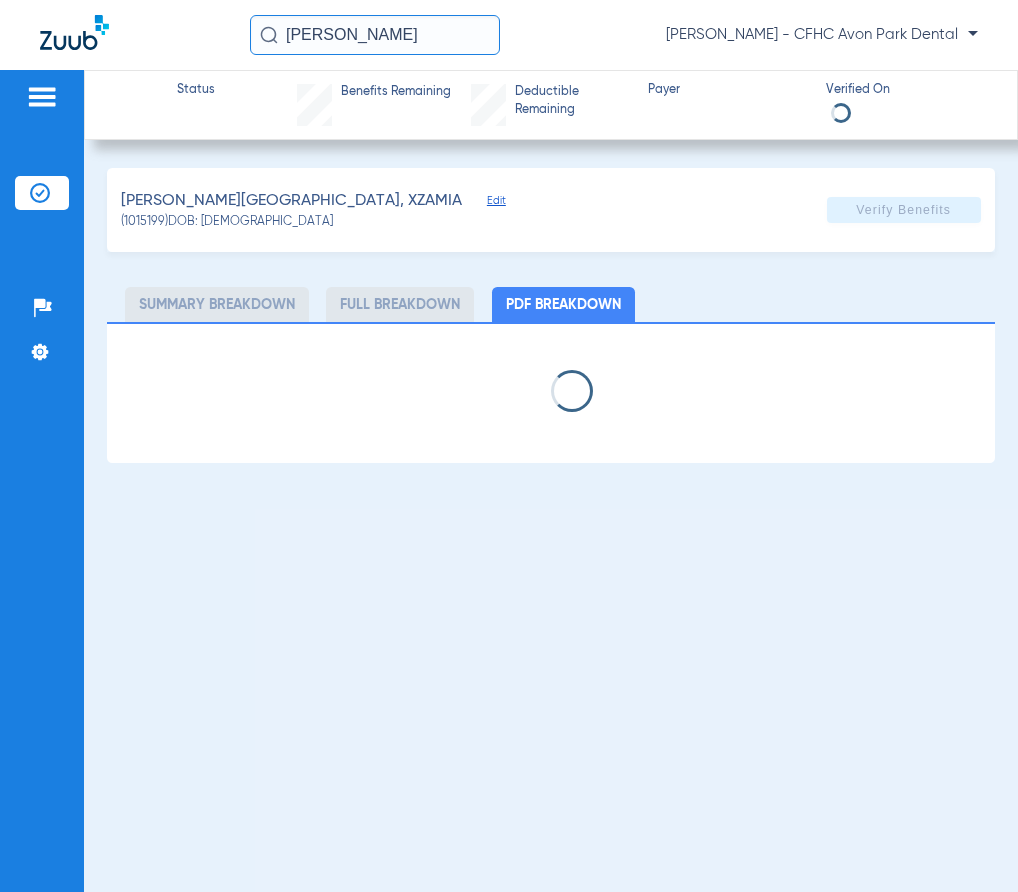 select on "page-width" 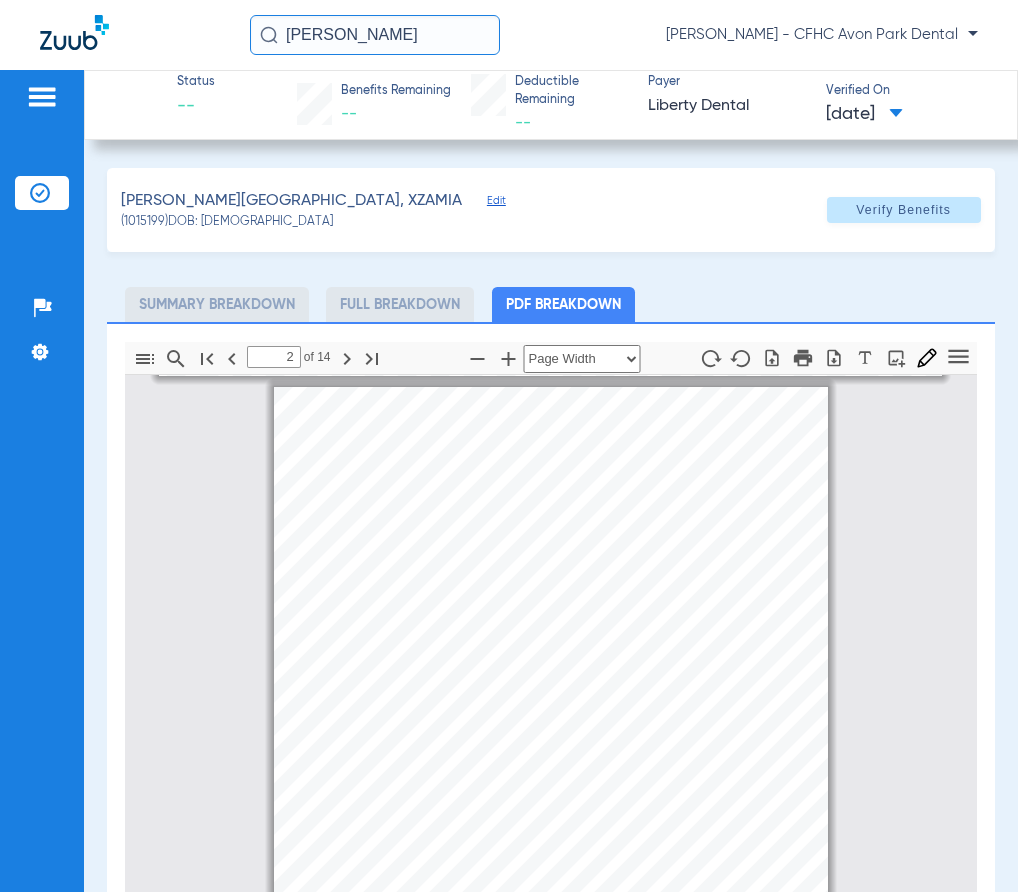 scroll, scrollTop: 610, scrollLeft: 0, axis: vertical 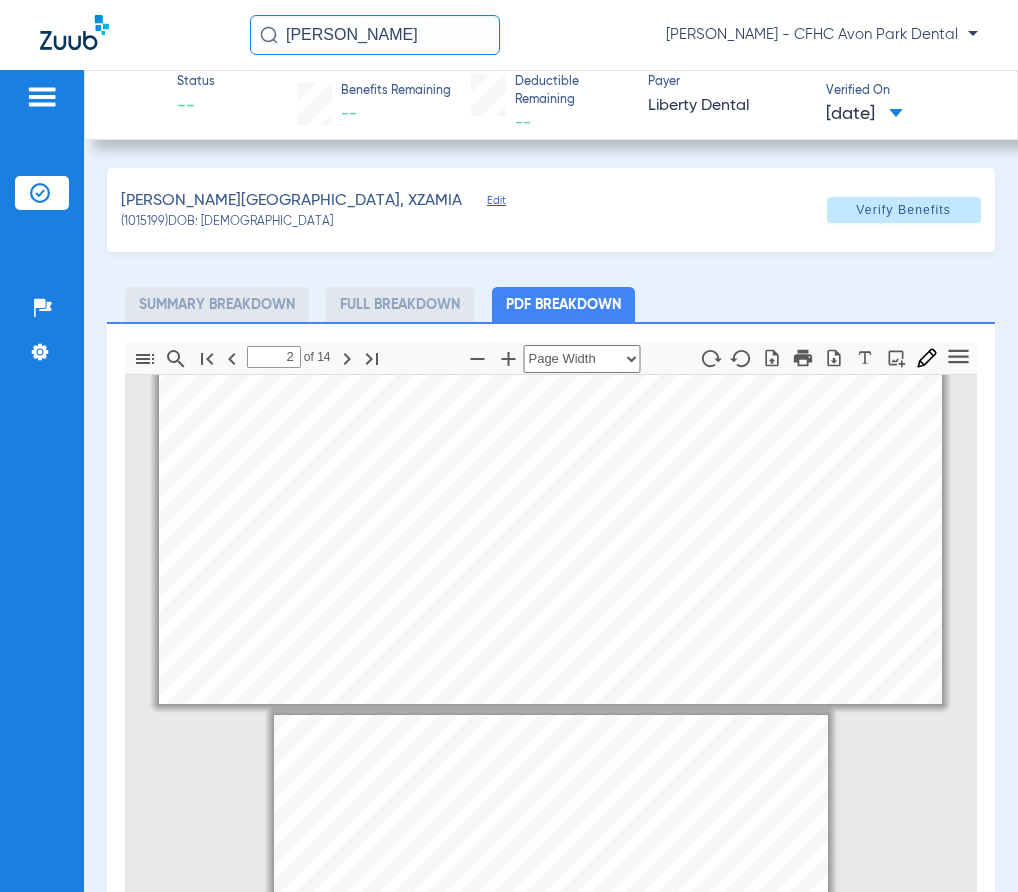 type on "1" 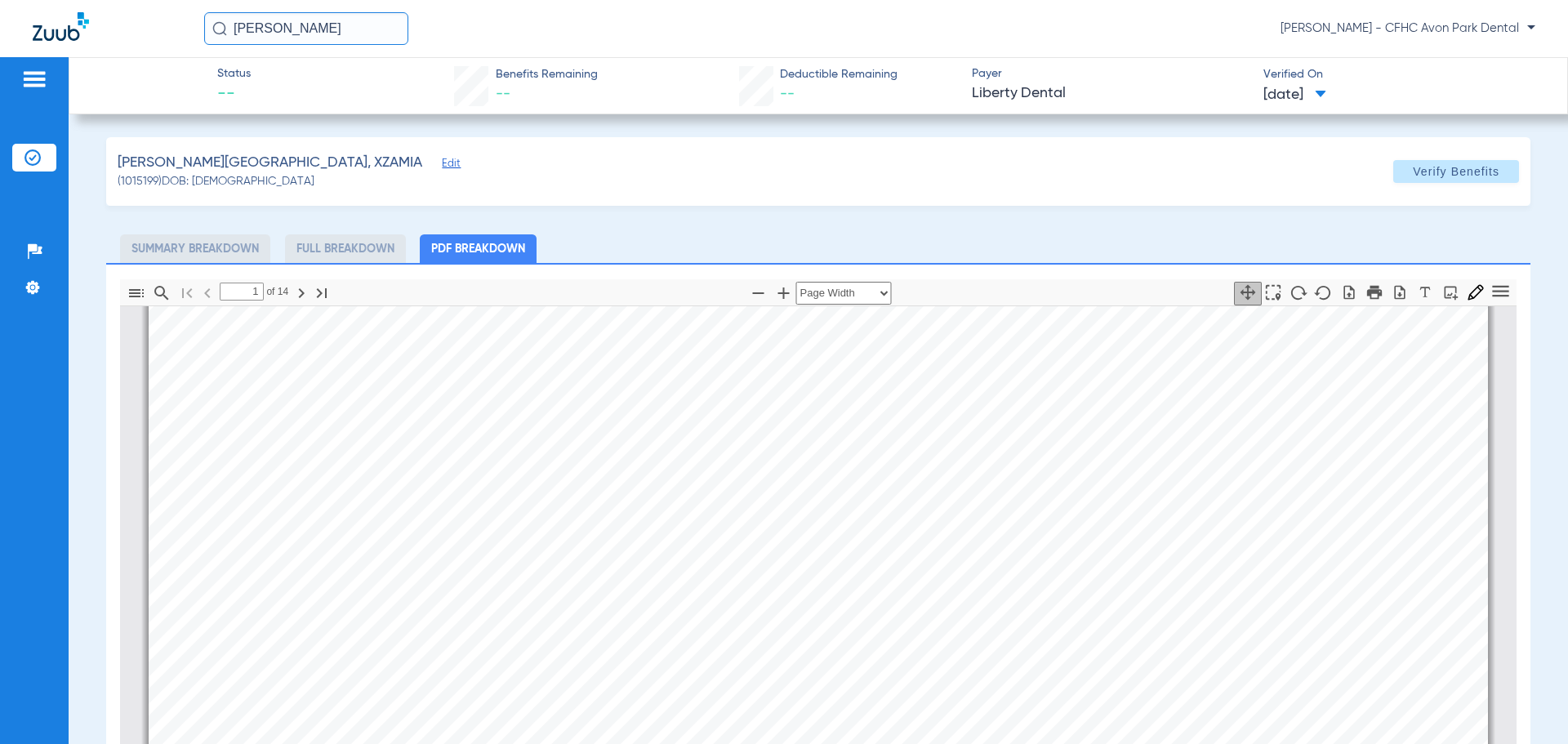 scroll, scrollTop: 172, scrollLeft: 0, axis: vertical 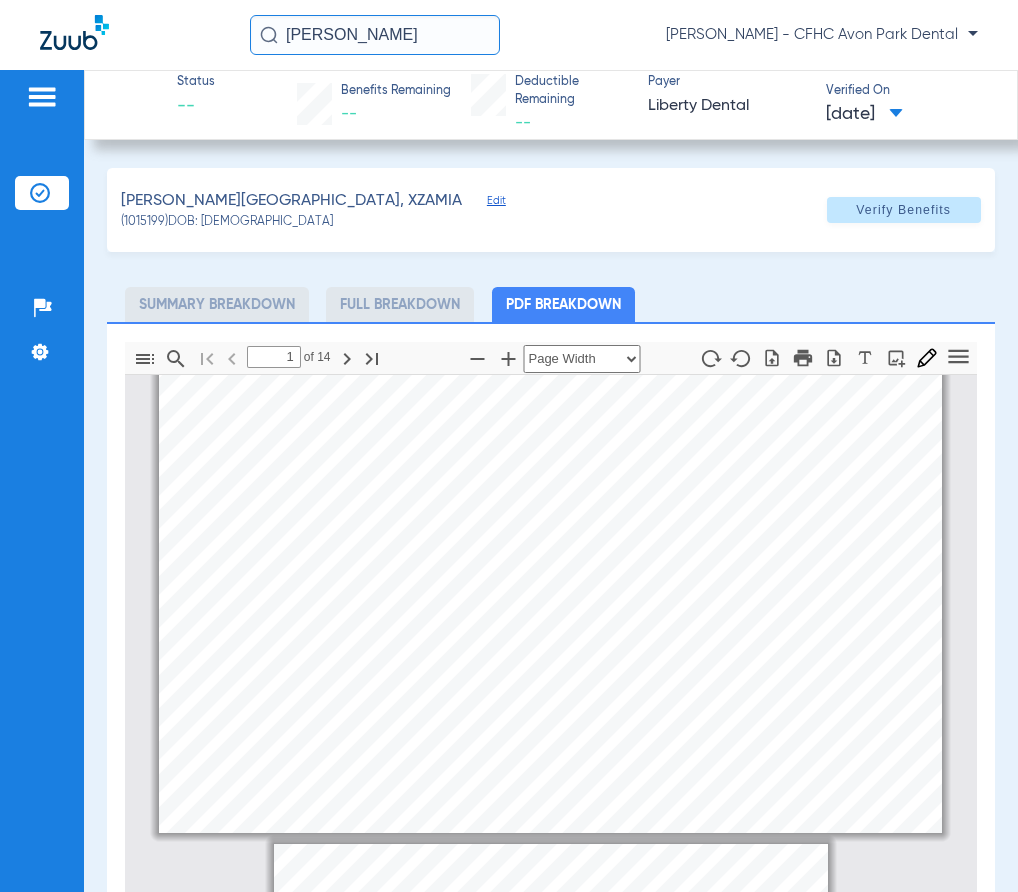 click on "Information provided below will be cross-checked with member eligibility records for all programs. You can search by Member Number or a combination of Member First Name, Last Name and Date of Birth. Service Date is always required. Eligibility Verification Search Modify Search   New Search   Print All Row   Date of Serv …   Member # Member Name DOB   PCP   Eligibility Status   … 07/09/2025   9453814148- 01 XZAMIA REMER- SHEFFIELD 01/06/2007 Central Florida Health Care, Inc. Denise Gomara Check Provider Eligibility 02/01/2025 - 12/31/9999  Utilization History Benefits Add Claim Assessment Demographics Page   of 1   1 - 1 of 1 items   1   Home   Talk To Us    Claims   Eligibility   Payments   Assessments   Training Library CFHC Zuub (Office #FQHC7920)  © 2025 - LIBERTY Dental Plan" at bounding box center (550, 556) 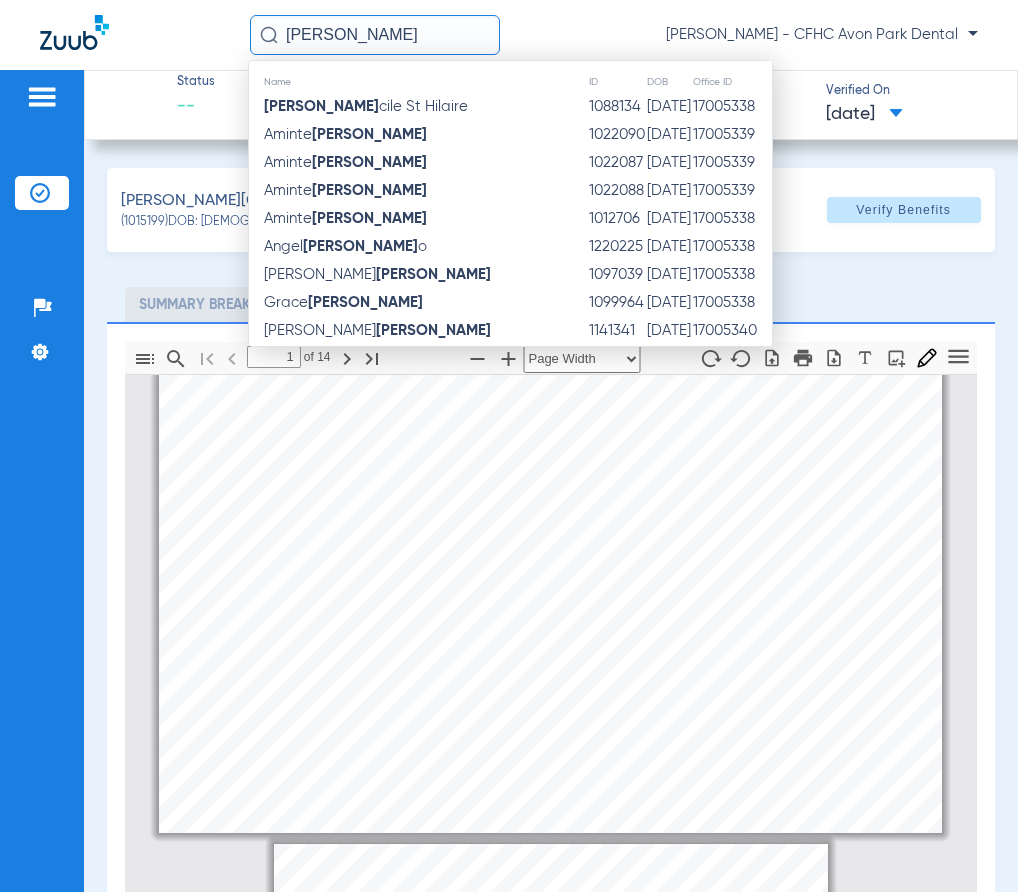 click on "REMER-SHEFFIELD, XZAMIA   Edit   (1015199)   DOB: 01/06/2007   Verify Benefits   Subscriber Information   First name  XZAMIA  Last name  REMER-SHEFFIELD  DOB  mm / dd / yyyy 01/06/2007  Member ID  945381414801  Group ID (optional)  99999  Insurance Payer   Insurance
Liberty Dental  Provider   Dentist
Cfhc Lakeland Peds  1205336690  Summary Breakdown   Full Breakdown   PDF Breakdown  Thumbnails Document Outline Attachments Layers Current Outline Item         1 of ⁨14⁩ Automatic Zoom Actual Size Page Fit Page Width ⁨50⁩% ⁨100⁩% ⁨125⁩% ⁨150⁩% ⁨200⁩% ⁨300⁩% ⁨400⁩% ⁨0⁩%       Highlight         Add image              Tools Highlight color Thickness Color #000000 Size Color #000000 Thickness Opacity Presentation Mode Open Print Save Go to First Page Previous Next Go to Last Page Rotate Clockwise Rotate Counterclockwise Text Selection Tool   Hand Tool     Find Zoom Out Zoom In No Spreads Odd Spreads Even Spreads Page Scrolling Vertical Scrolling     Horizontal Scrolling" 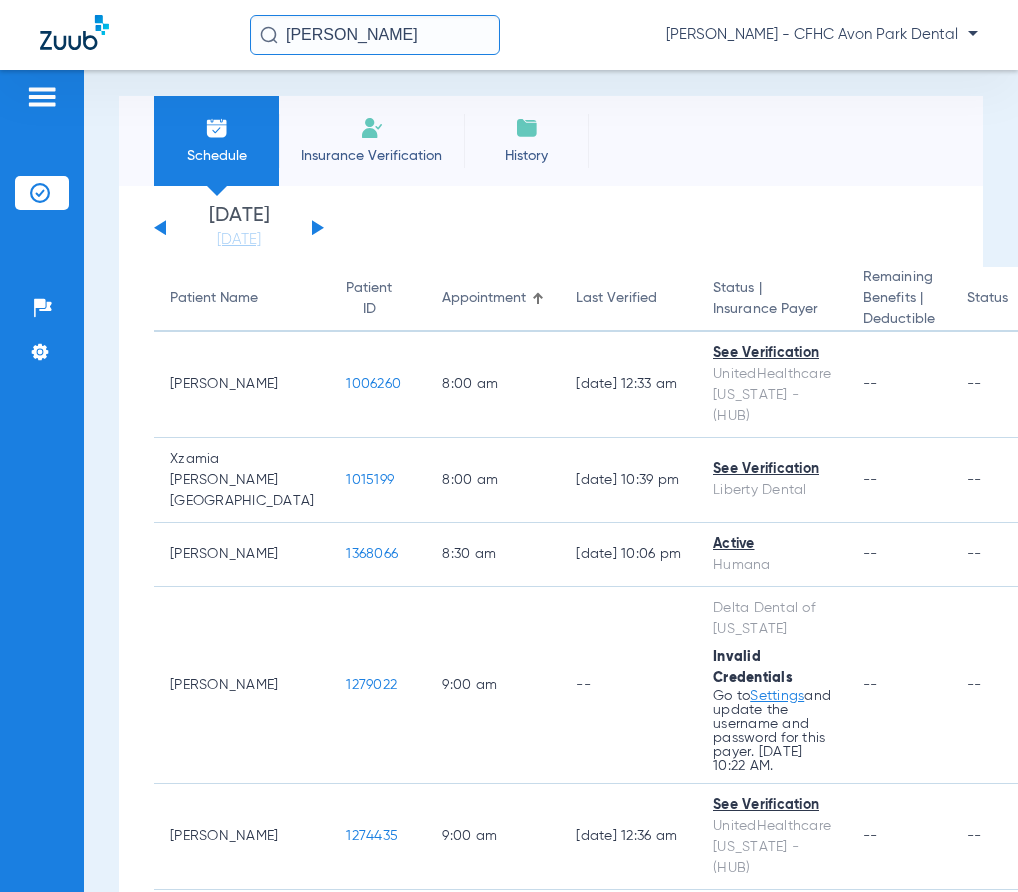 scroll, scrollTop: 0, scrollLeft: 0, axis: both 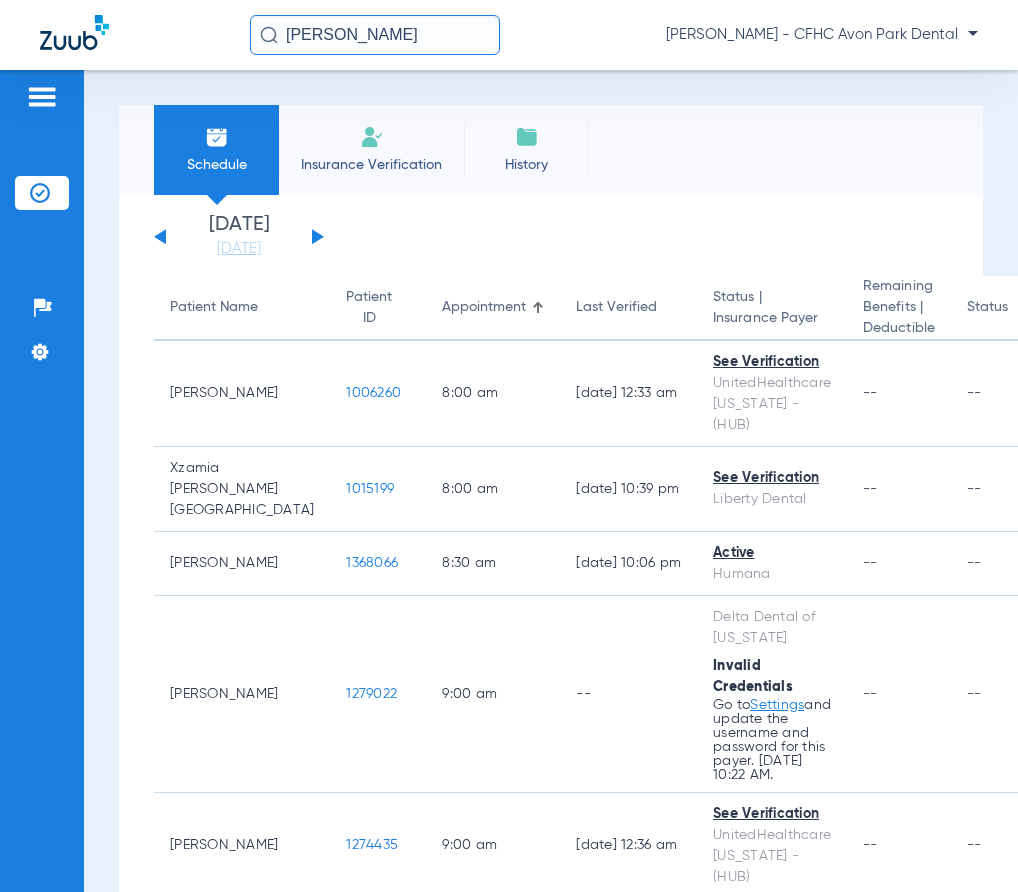 drag, startPoint x: 390, startPoint y: 40, endPoint x: 87, endPoint y: 41, distance: 303.00165 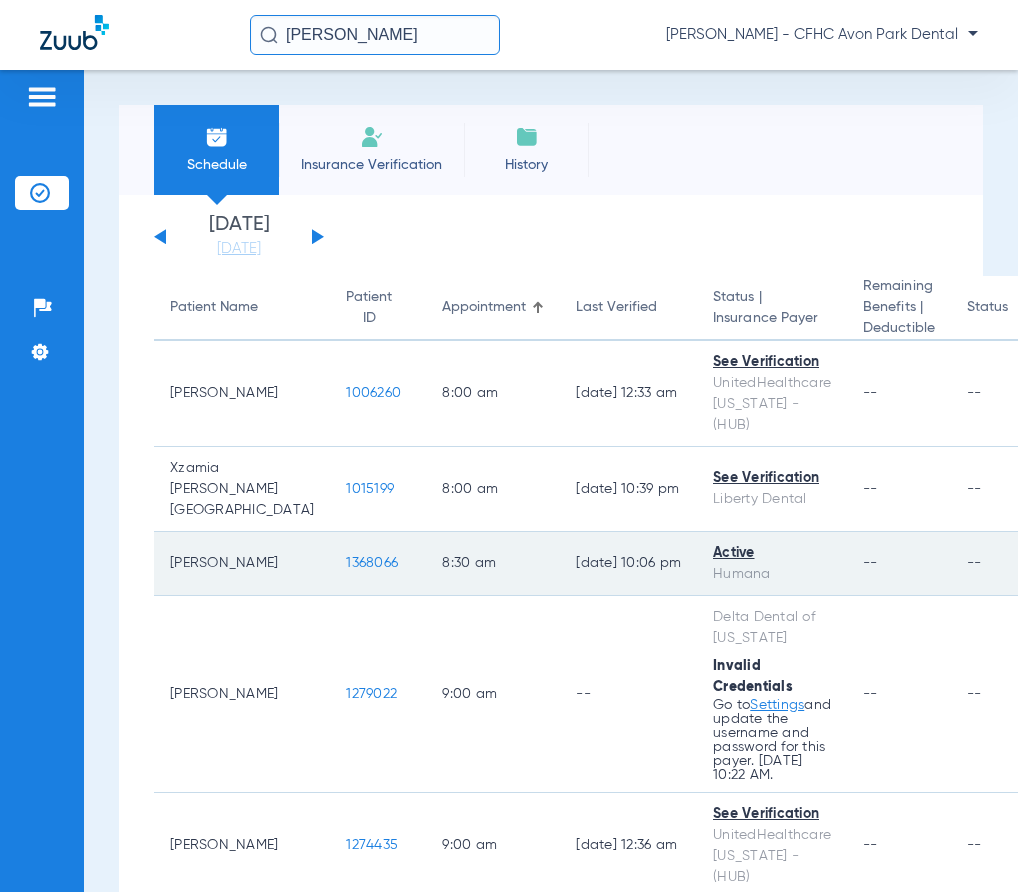 click on "1368066" 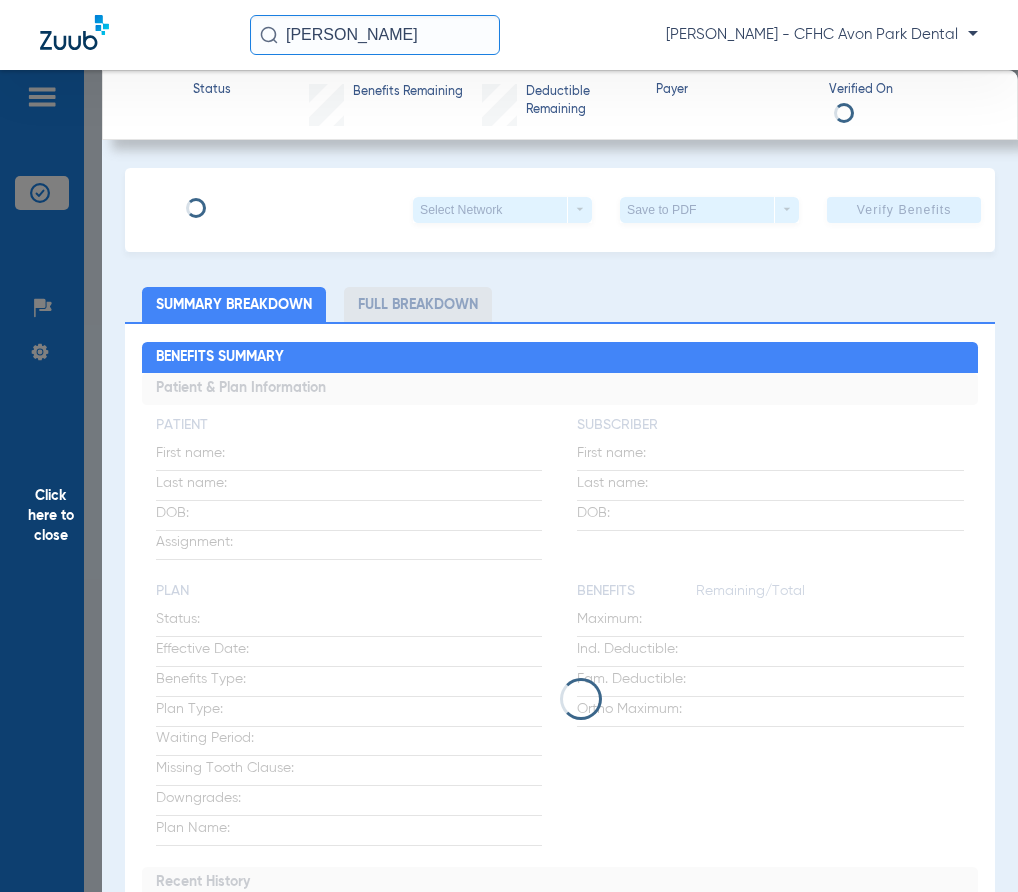 click on "Click here to close" 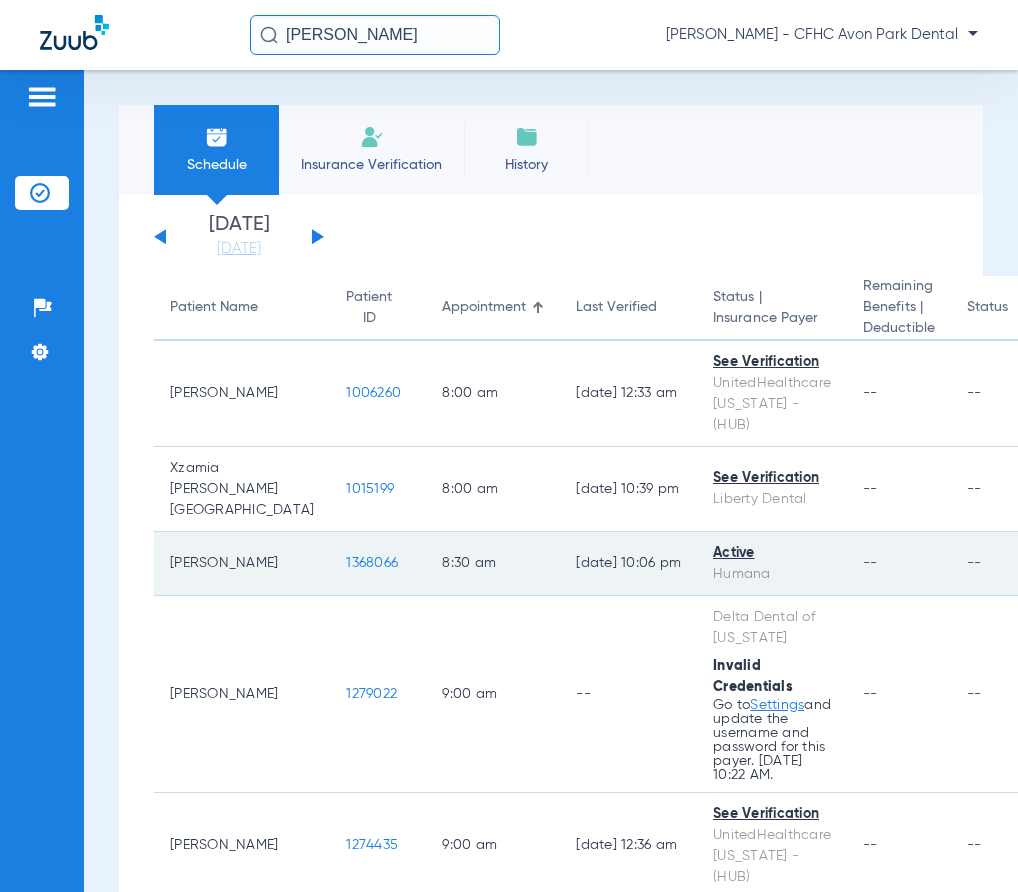 click on "1368066" 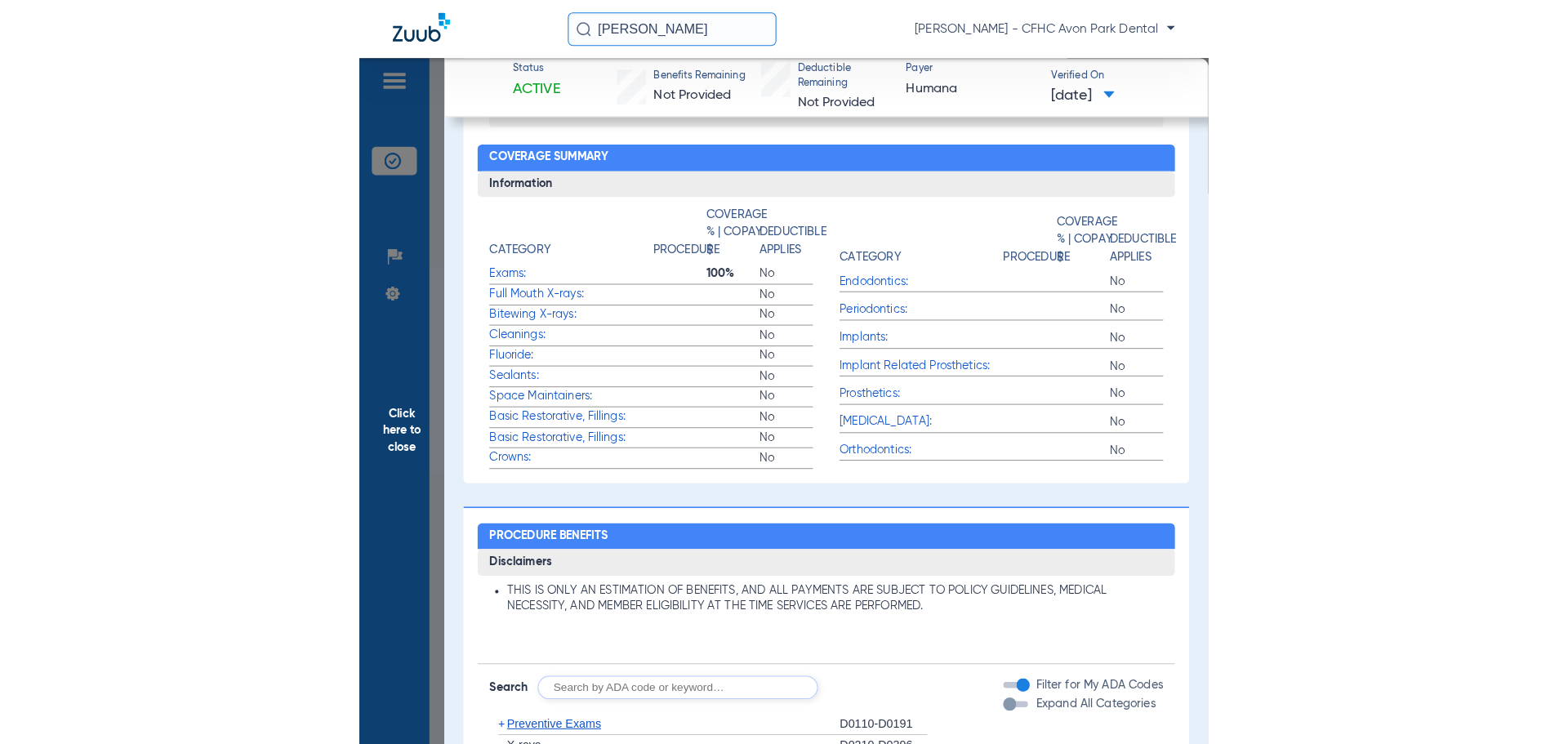 scroll, scrollTop: 572, scrollLeft: 0, axis: vertical 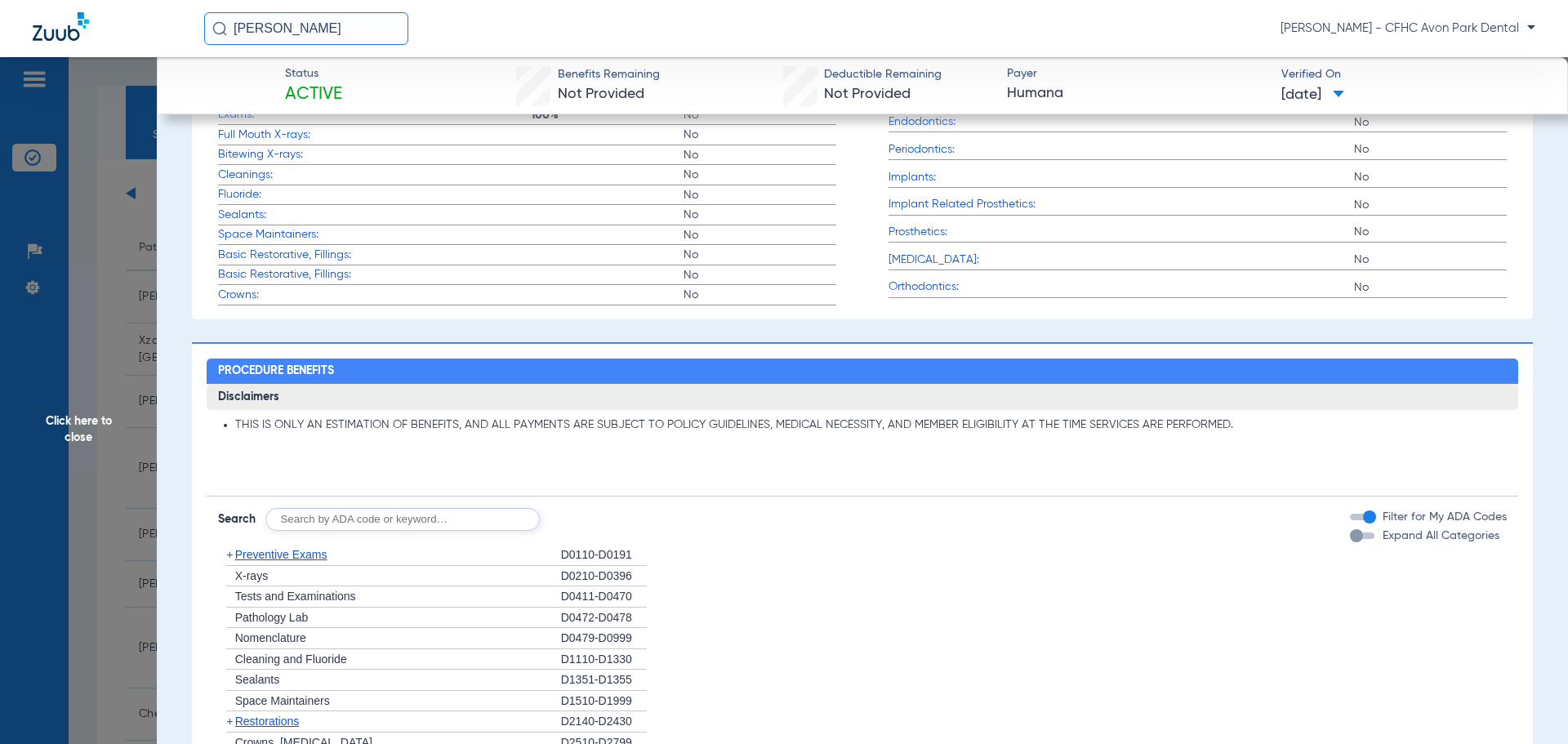 click on "Benefits Remaining" 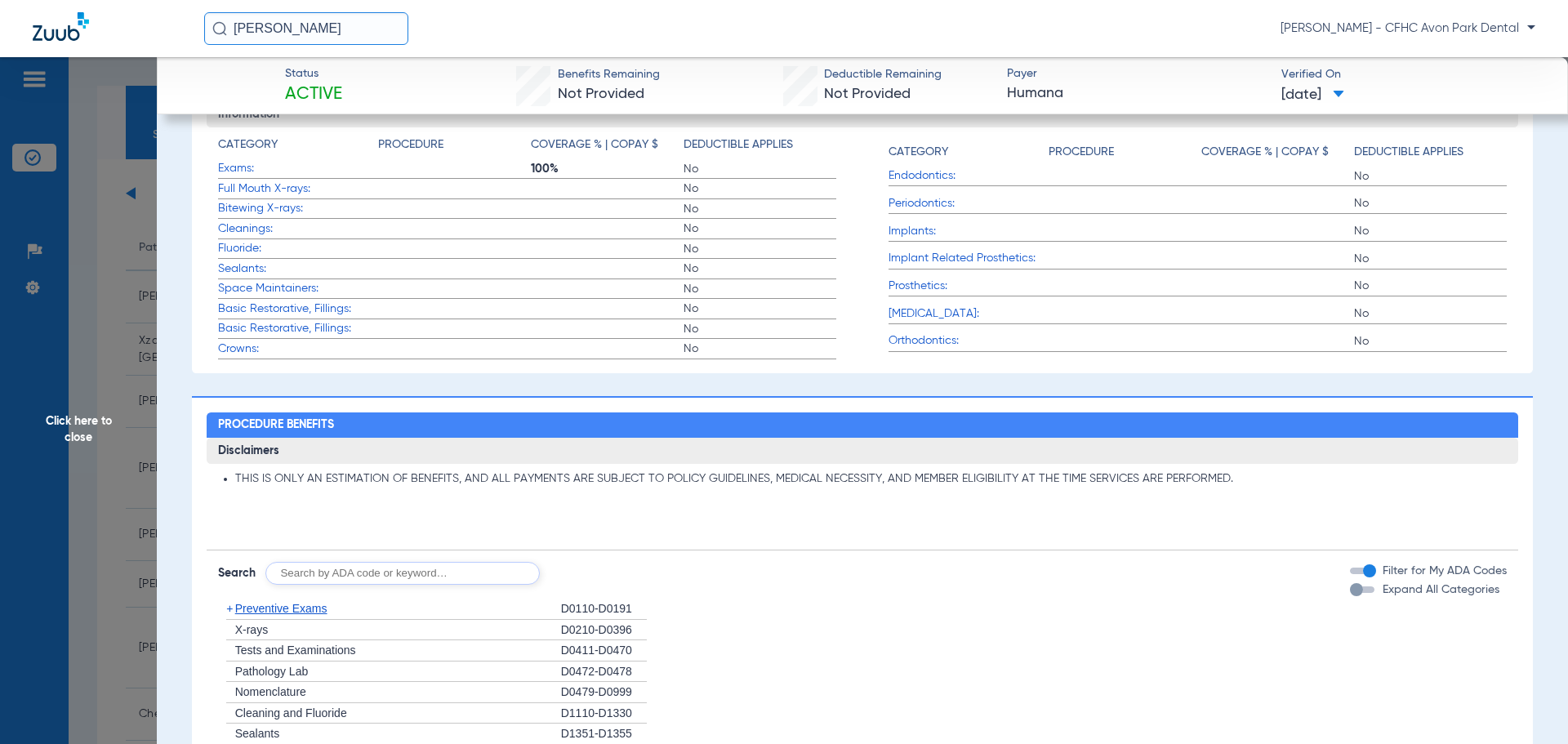 scroll, scrollTop: 490, scrollLeft: 0, axis: vertical 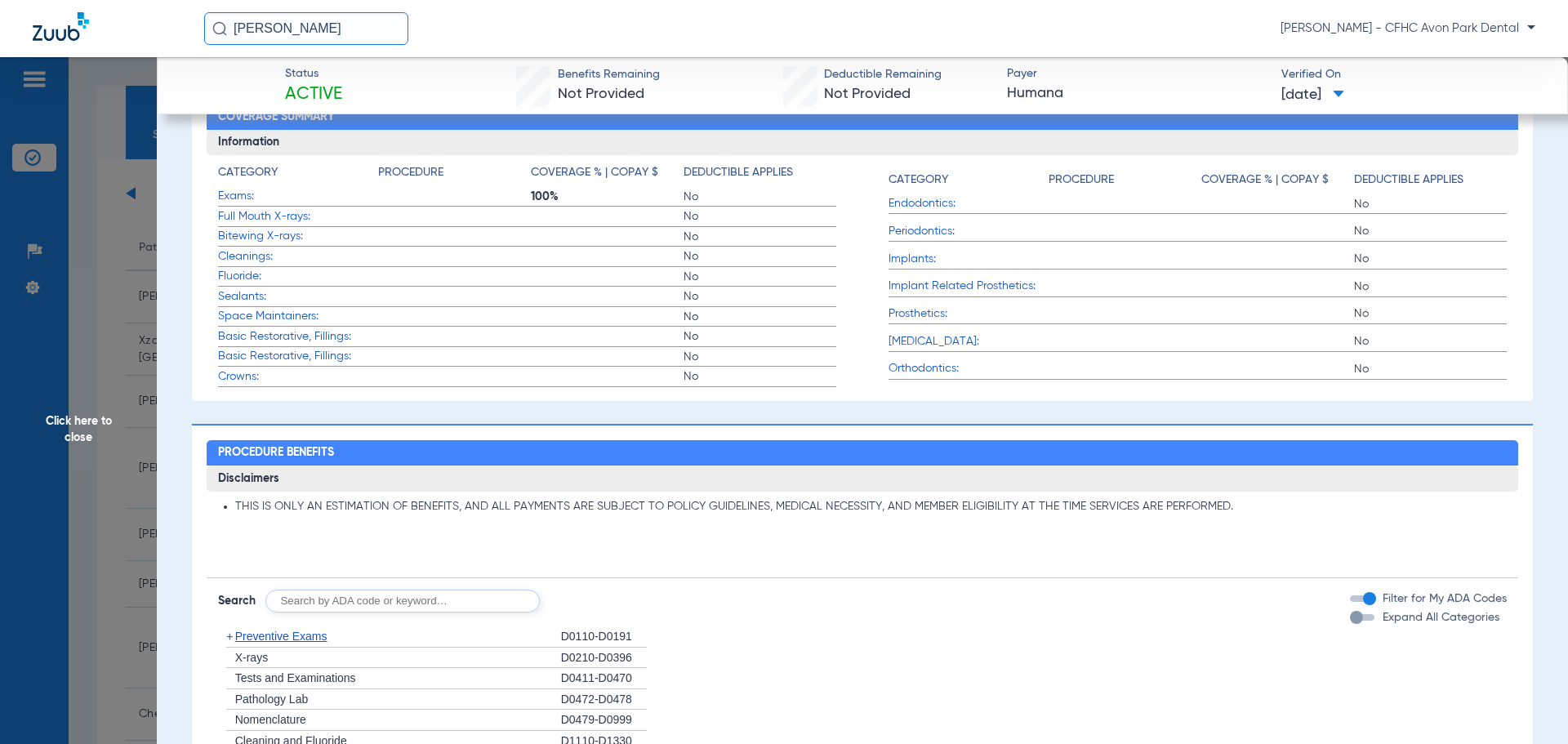 click on "Humana" 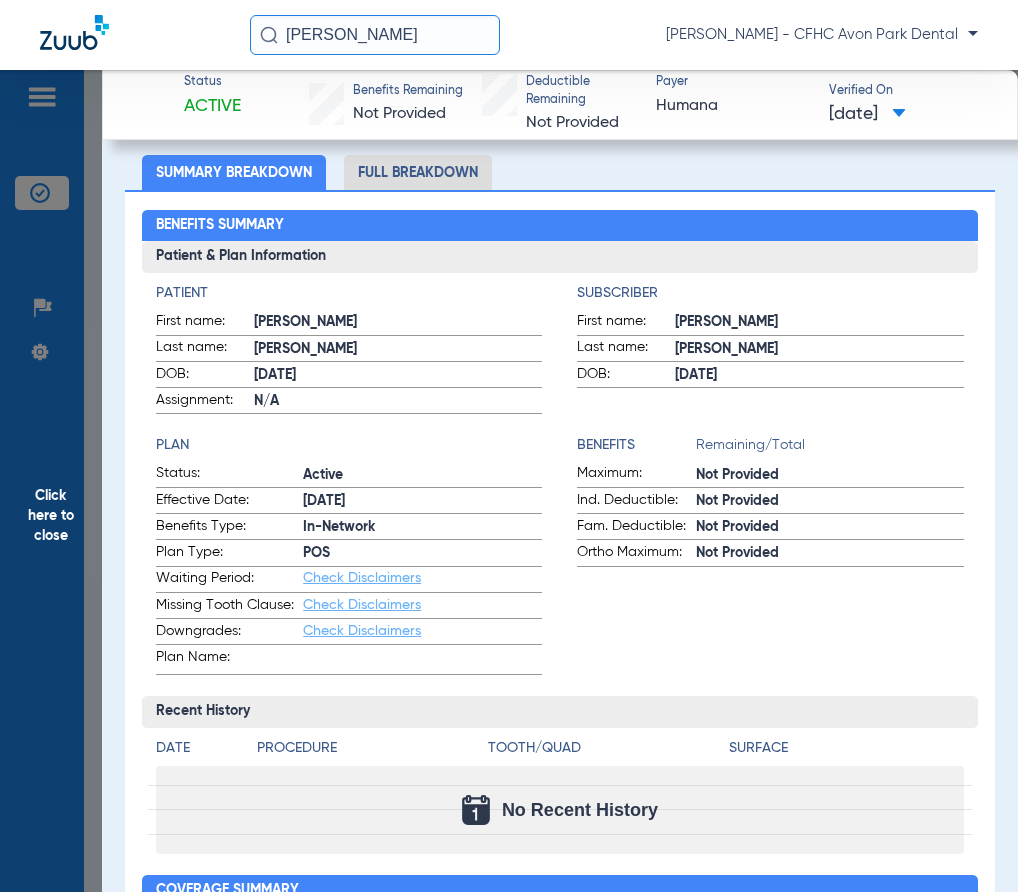 scroll, scrollTop: 100, scrollLeft: 0, axis: vertical 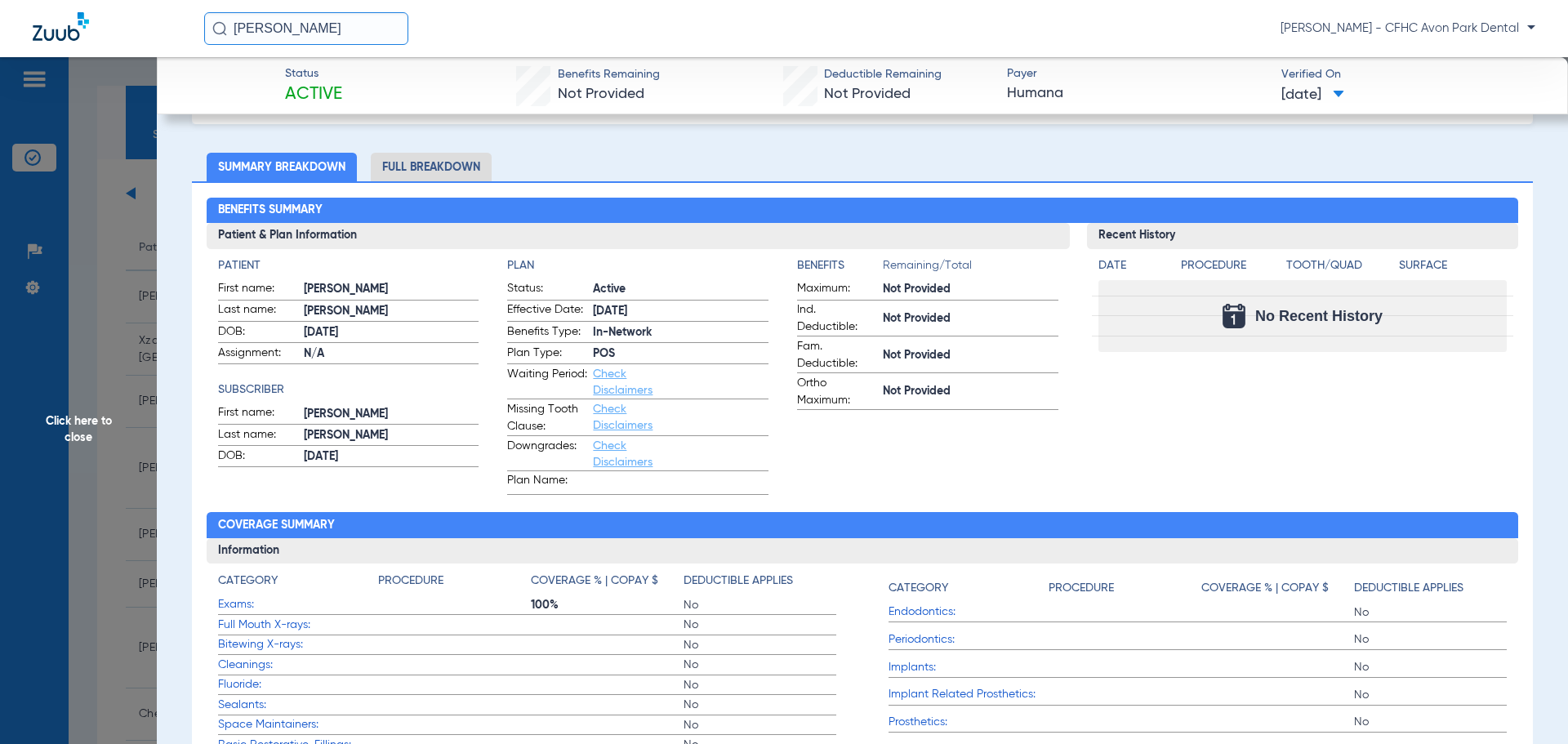 click on "Full Breakdown" 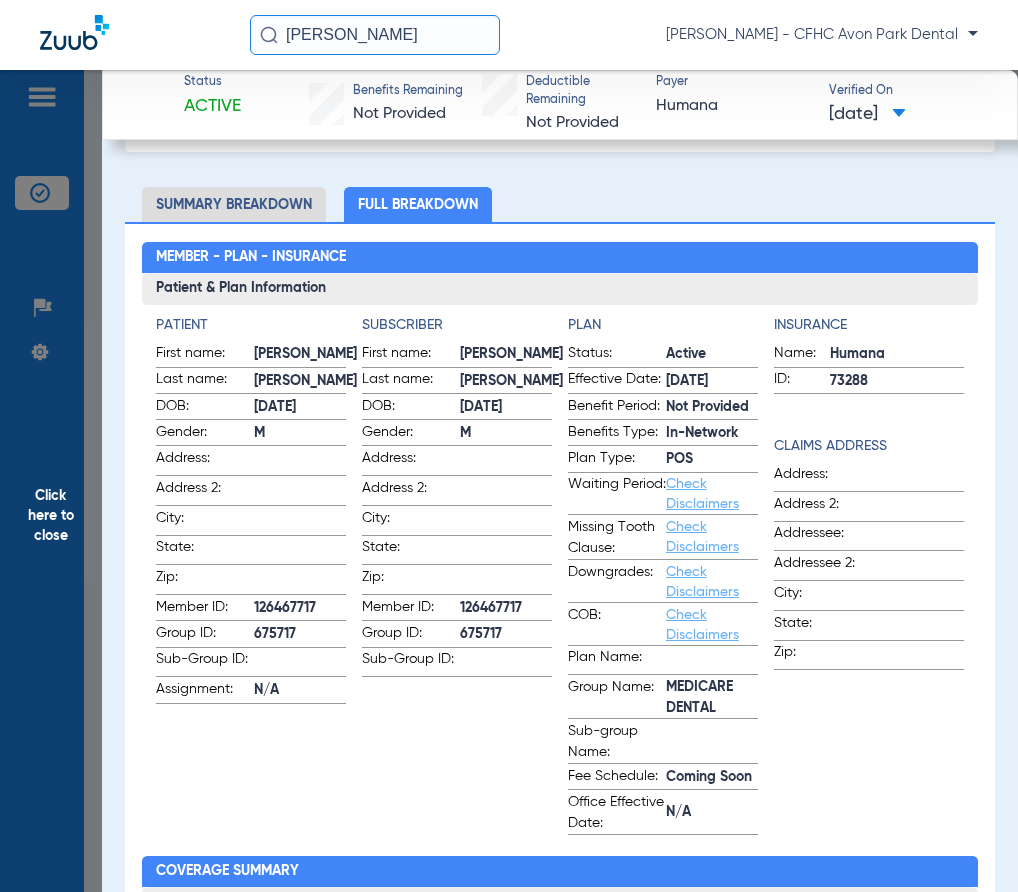 click on "Patient First name:  EDWARD  Last name:  DORSEY  DOB:  07/28/1959  Gender:  M  Address:    Address 2:    City:    State:    Zip:    Member ID:  126467717  Group ID:  675717  Sub-Group ID:    Assignment:  N/A  Subscriber First name:  EDWARD  Last name:  DORSEY  DOB:  07/28/1959  Gender:  M  Address:    Address 2:    City:    State:    Zip:    Member ID:  126467717  Group ID:  675717  Sub-Group ID:    Plan Status:  Active  Effective Date:  1/1/25  Benefit Period:  Not Provided  Benefits Type:  In-Network  Plan Type:  POS  Waiting Period:  Check Disclaimers  Missing Tooth Clause:  Check Disclaimers  Downgrades:  Check Disclaimers  COB:  Check Disclaimers  Plan Name:    Group Name:  MEDICARE DENTAL  Sub-group Name:    Fee Schedule:  Coming Soon  Office Effective Date:  N/A  Insurance Name:  Humana  ID:  73288  Claims Address Address:    Address 2:    Addressee:    Addressee 2:    City:    State:    Zip:" 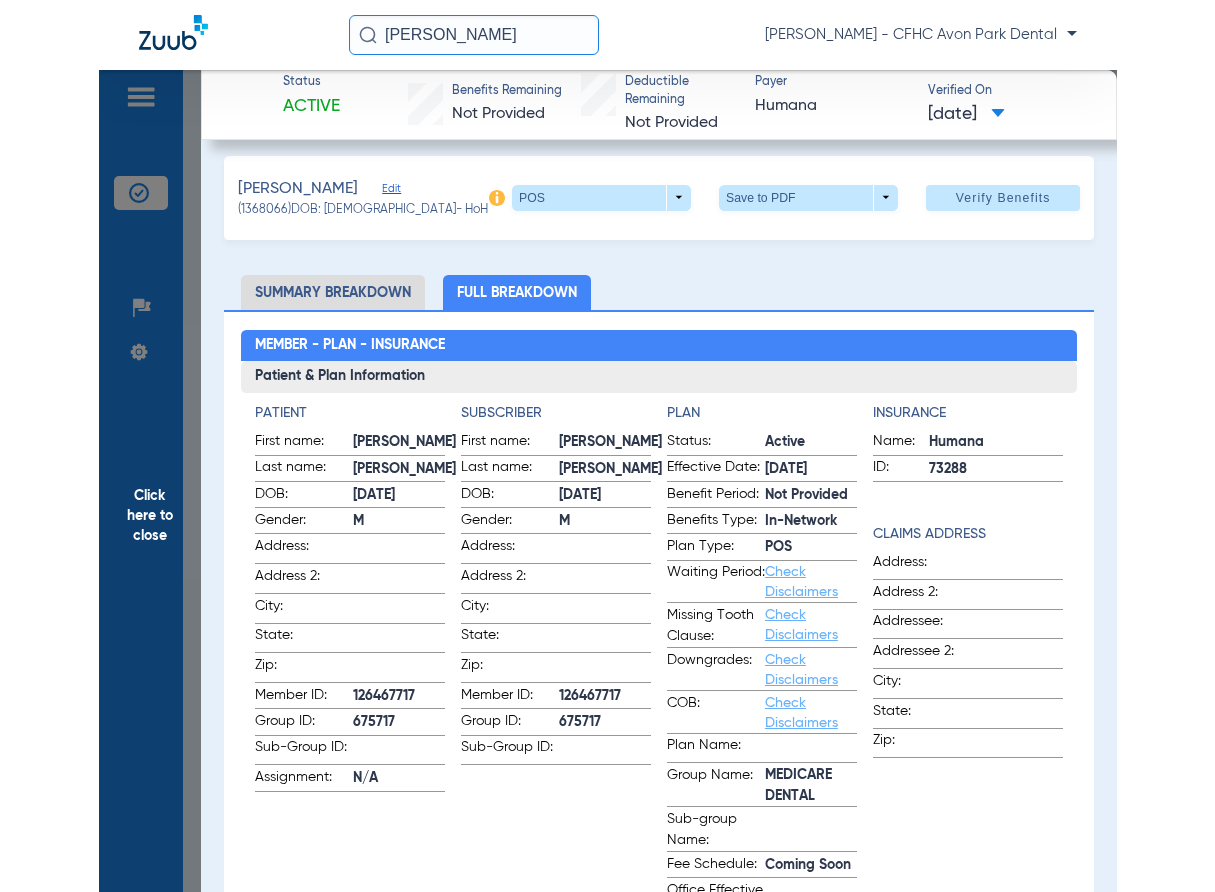 scroll, scrollTop: 0, scrollLeft: 0, axis: both 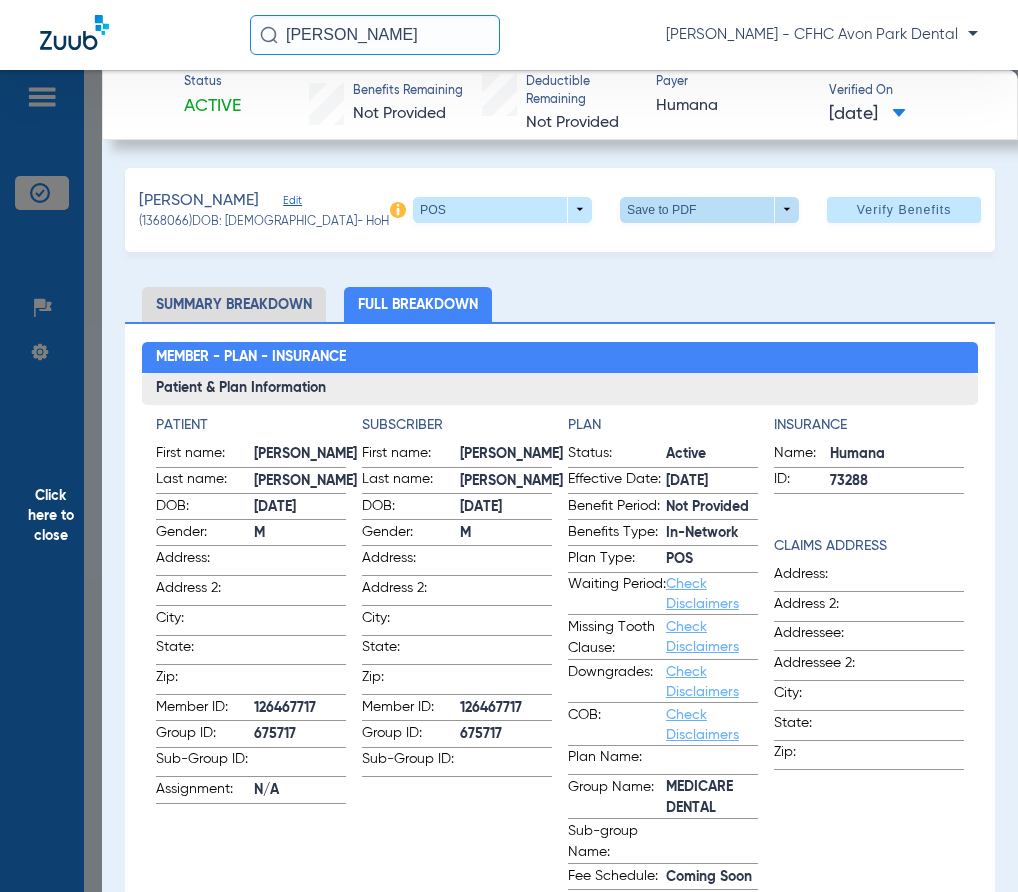 click 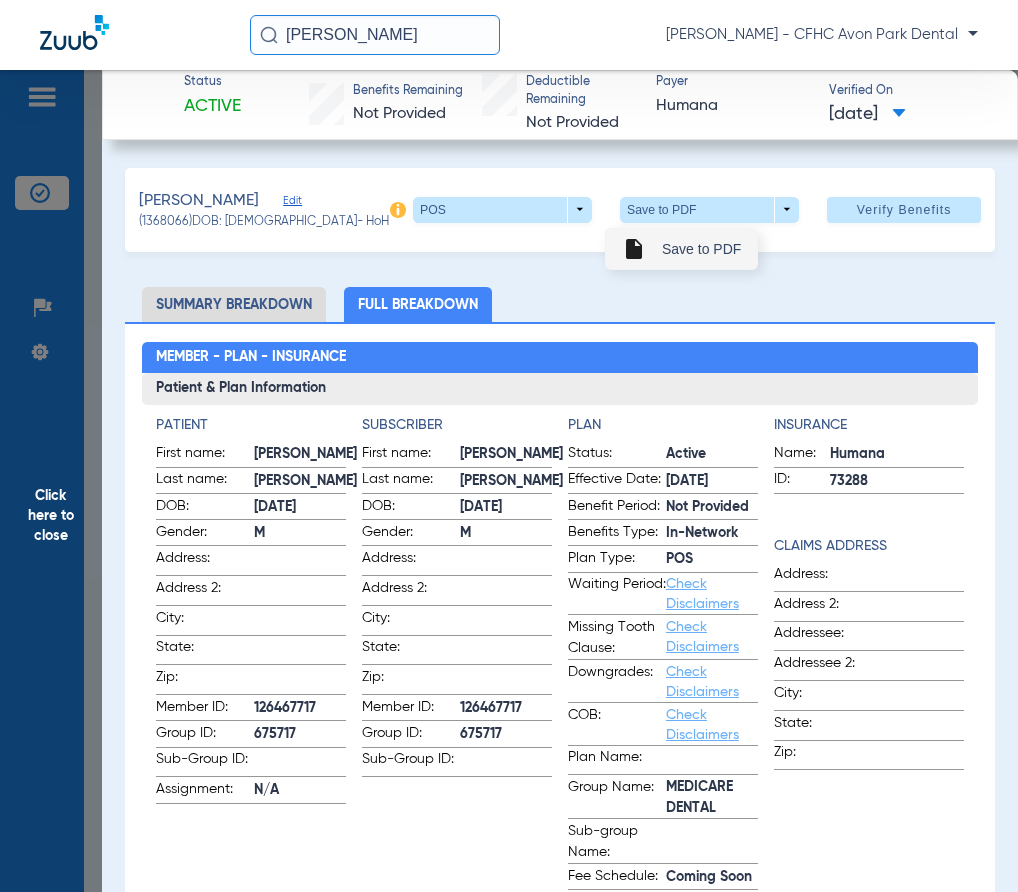 click on "Save to PDF" at bounding box center [701, 249] 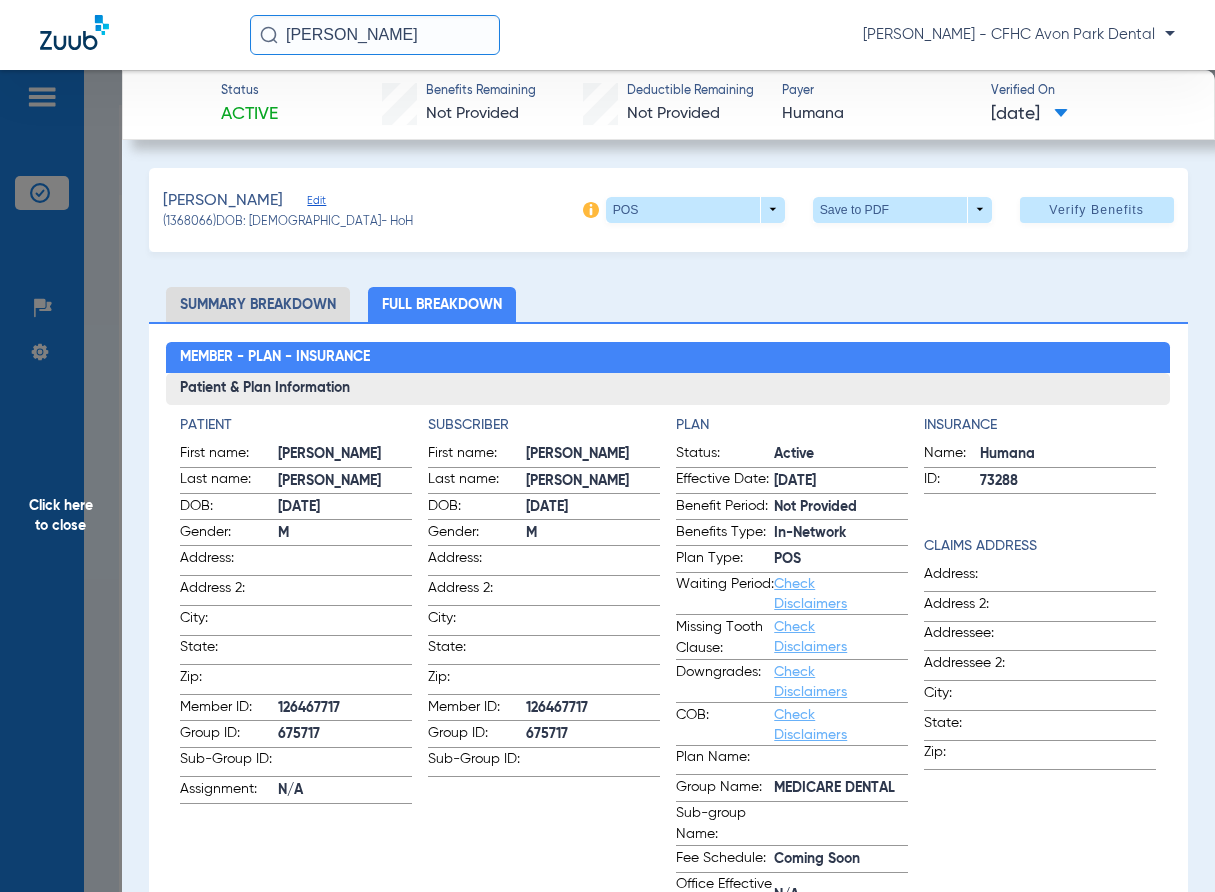 drag, startPoint x: 346, startPoint y: 33, endPoint x: 136, endPoint y: 33, distance: 210 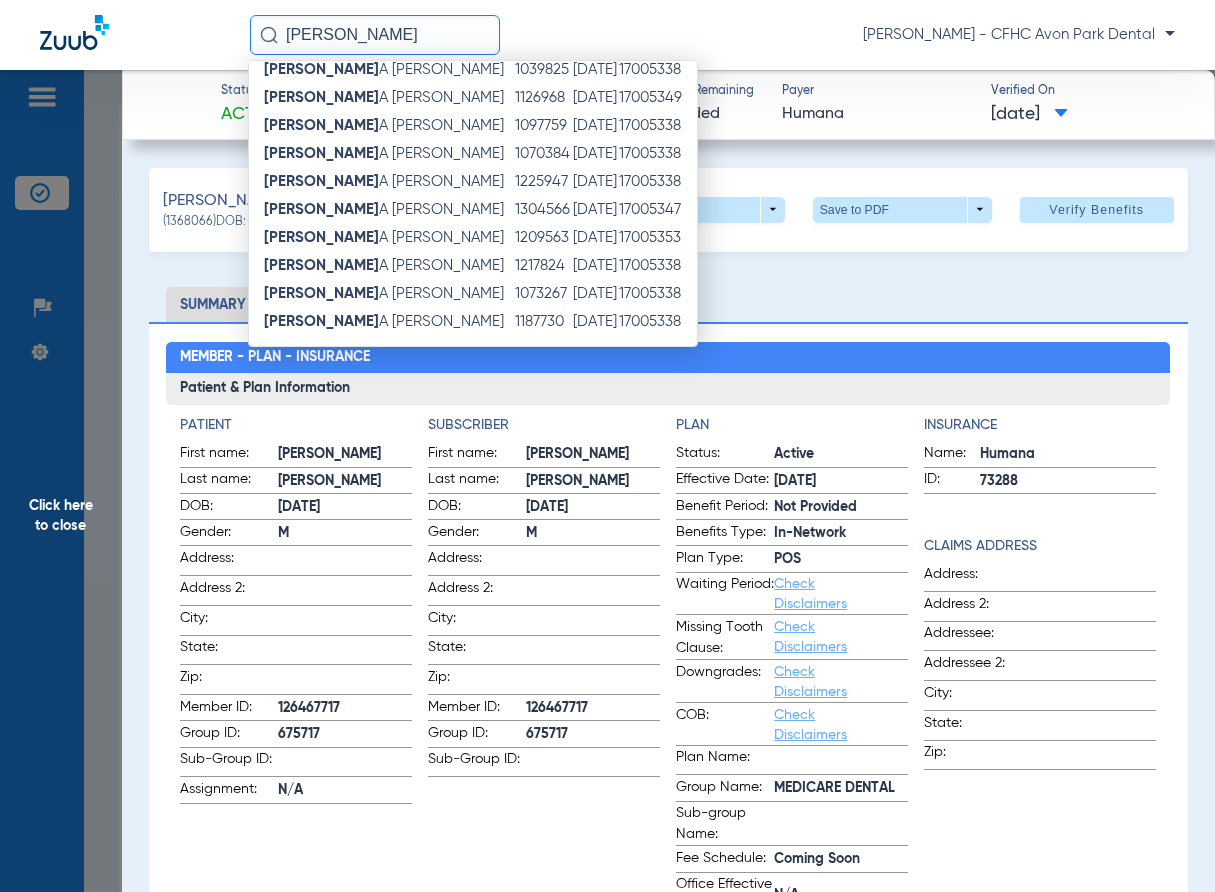 scroll, scrollTop: 317, scrollLeft: 0, axis: vertical 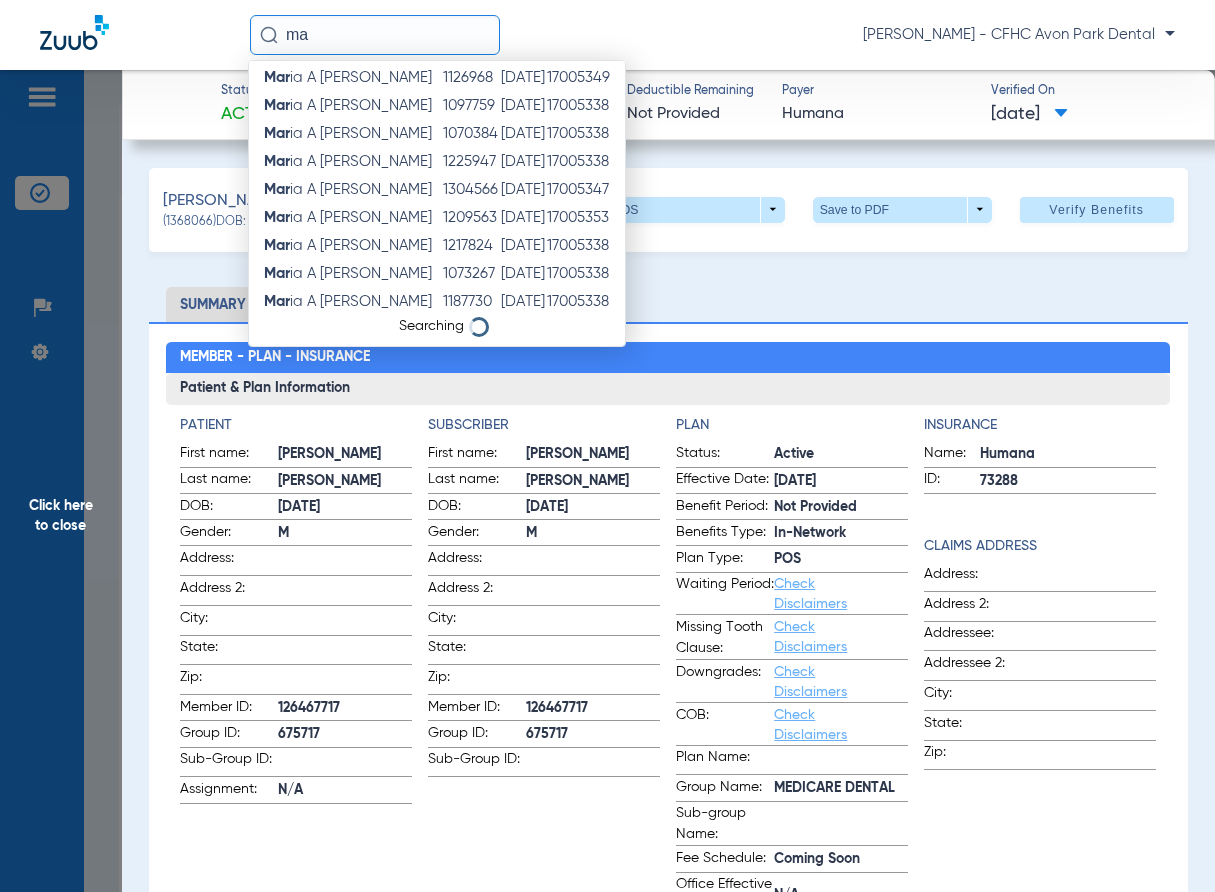 type on "m" 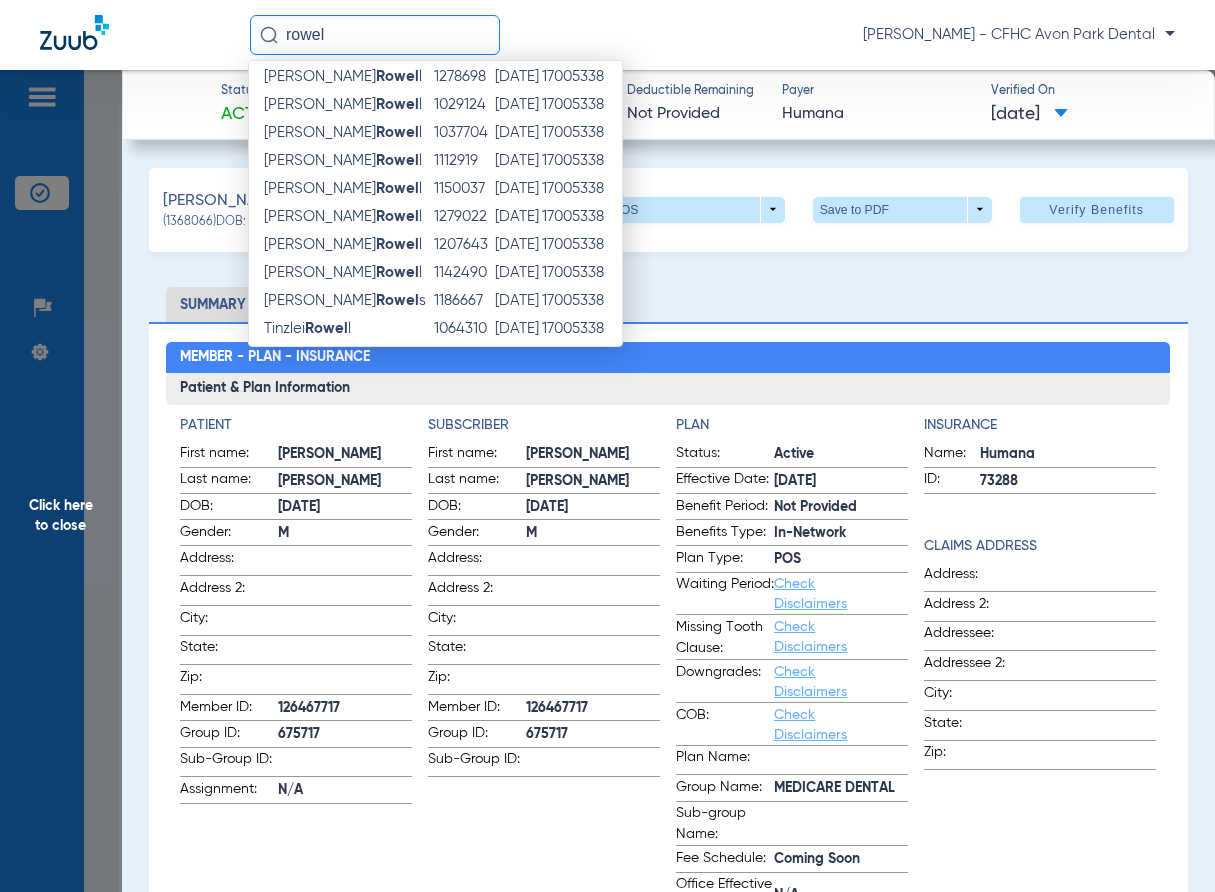 scroll, scrollTop: 240, scrollLeft: 0, axis: vertical 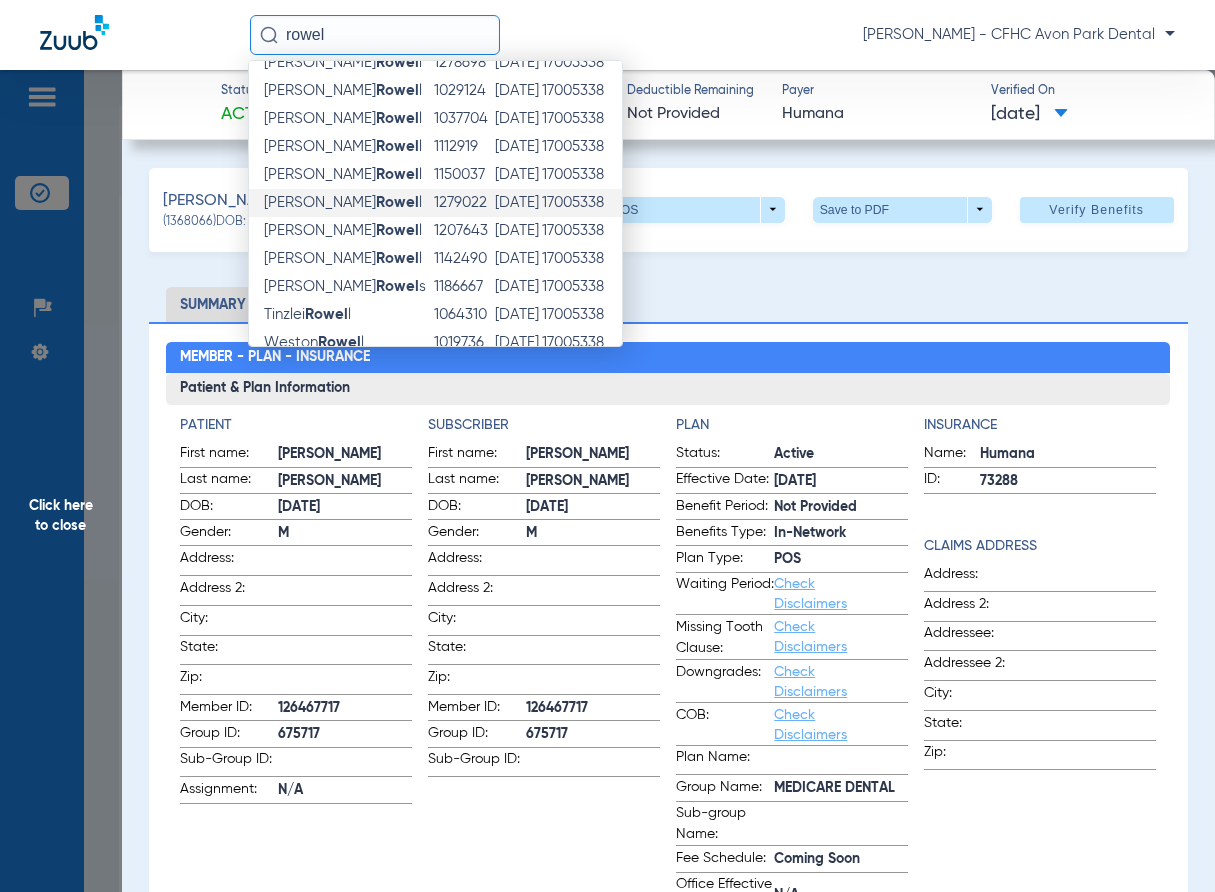 type on "rowel" 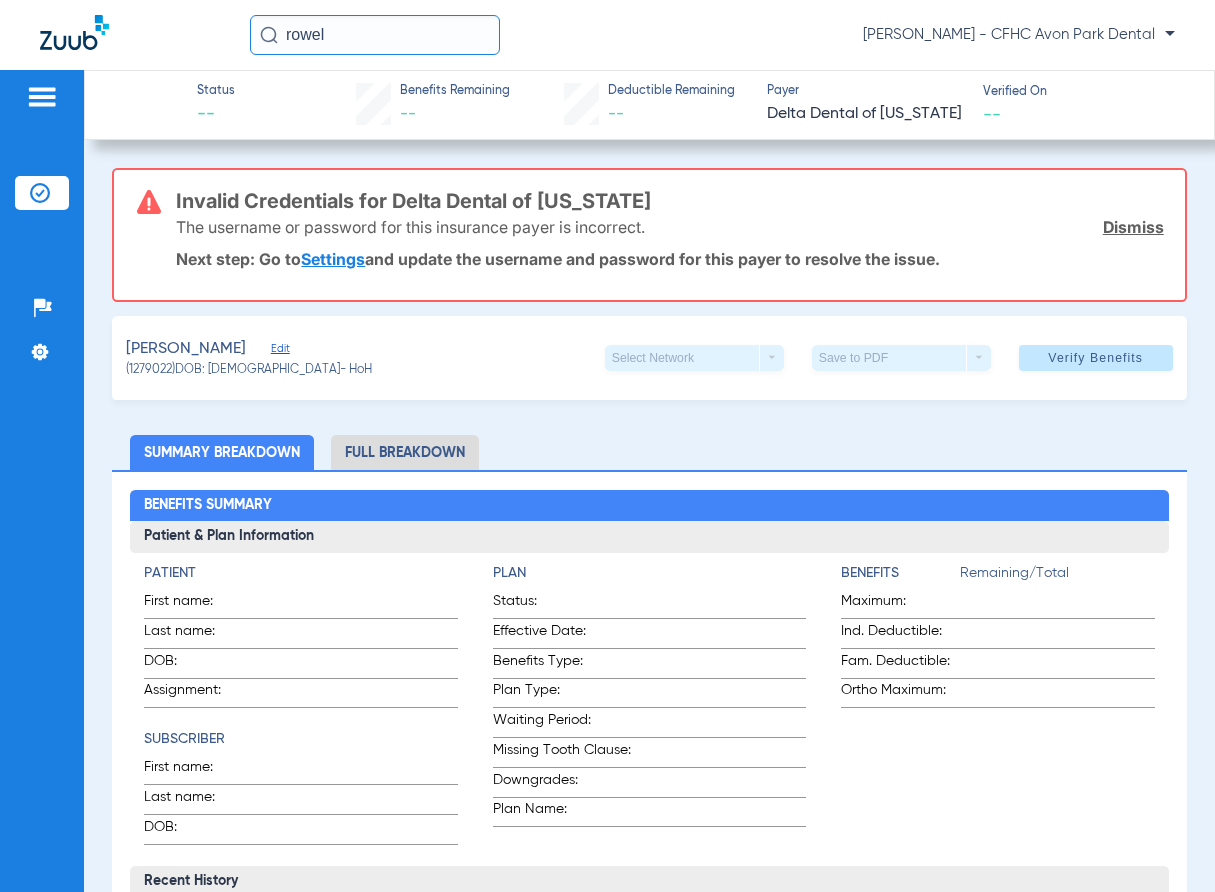 click on "Full Breakdown" 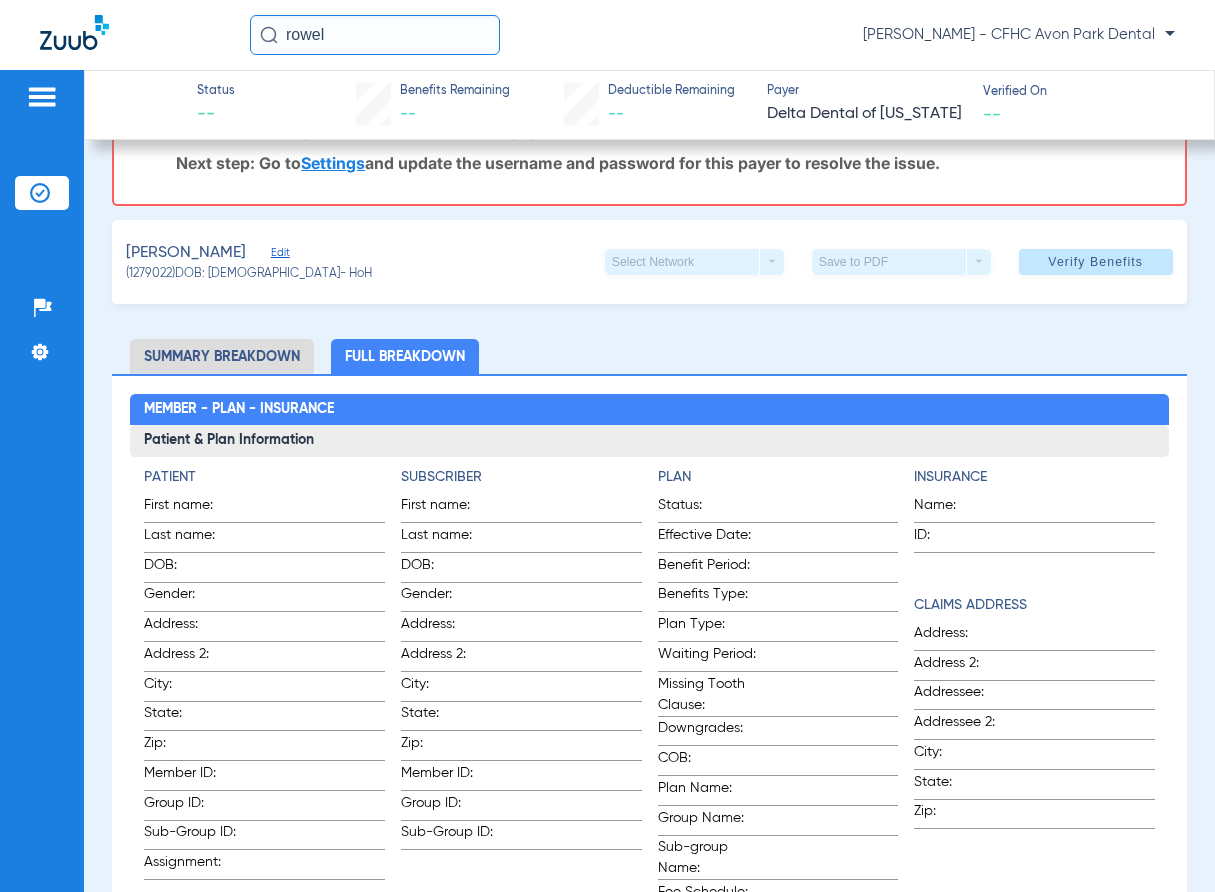 scroll, scrollTop: 0, scrollLeft: 0, axis: both 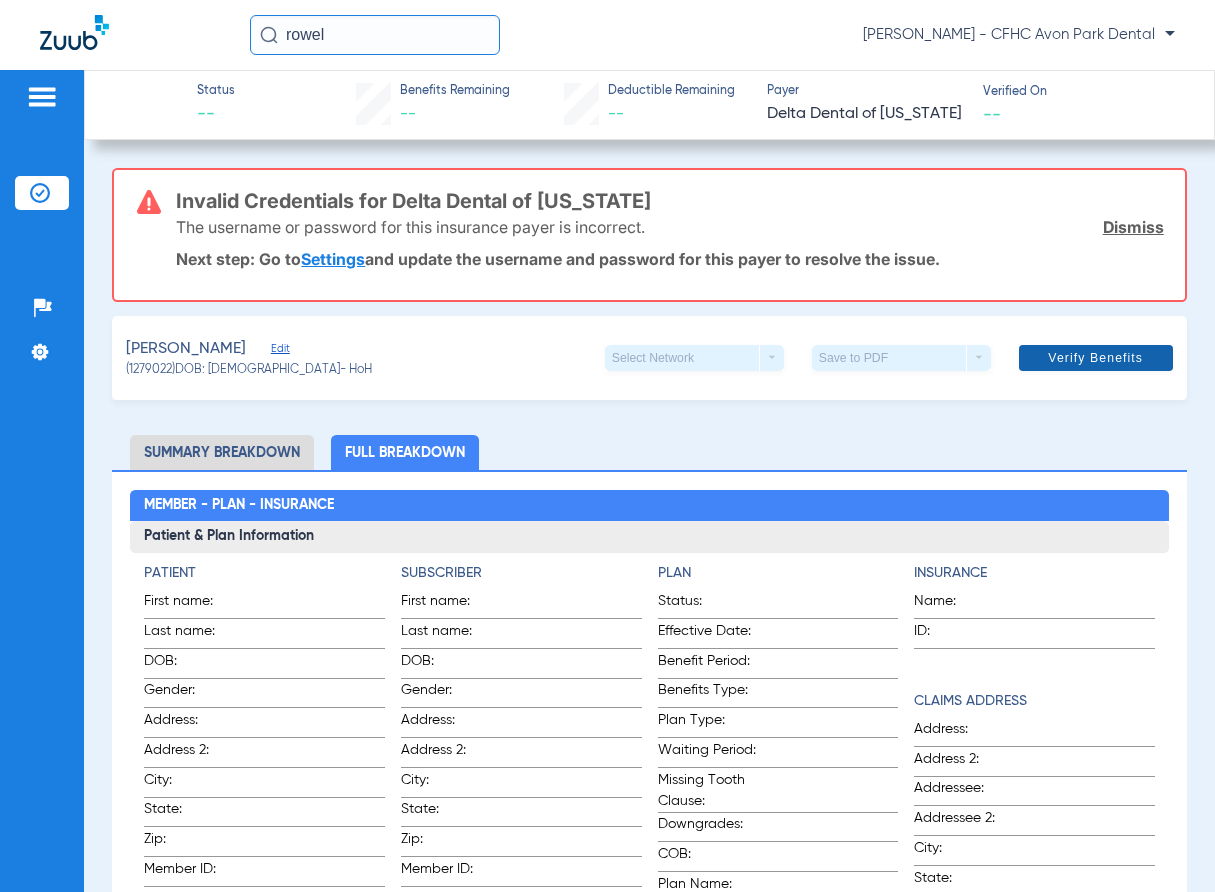 click on "Verify Benefits" 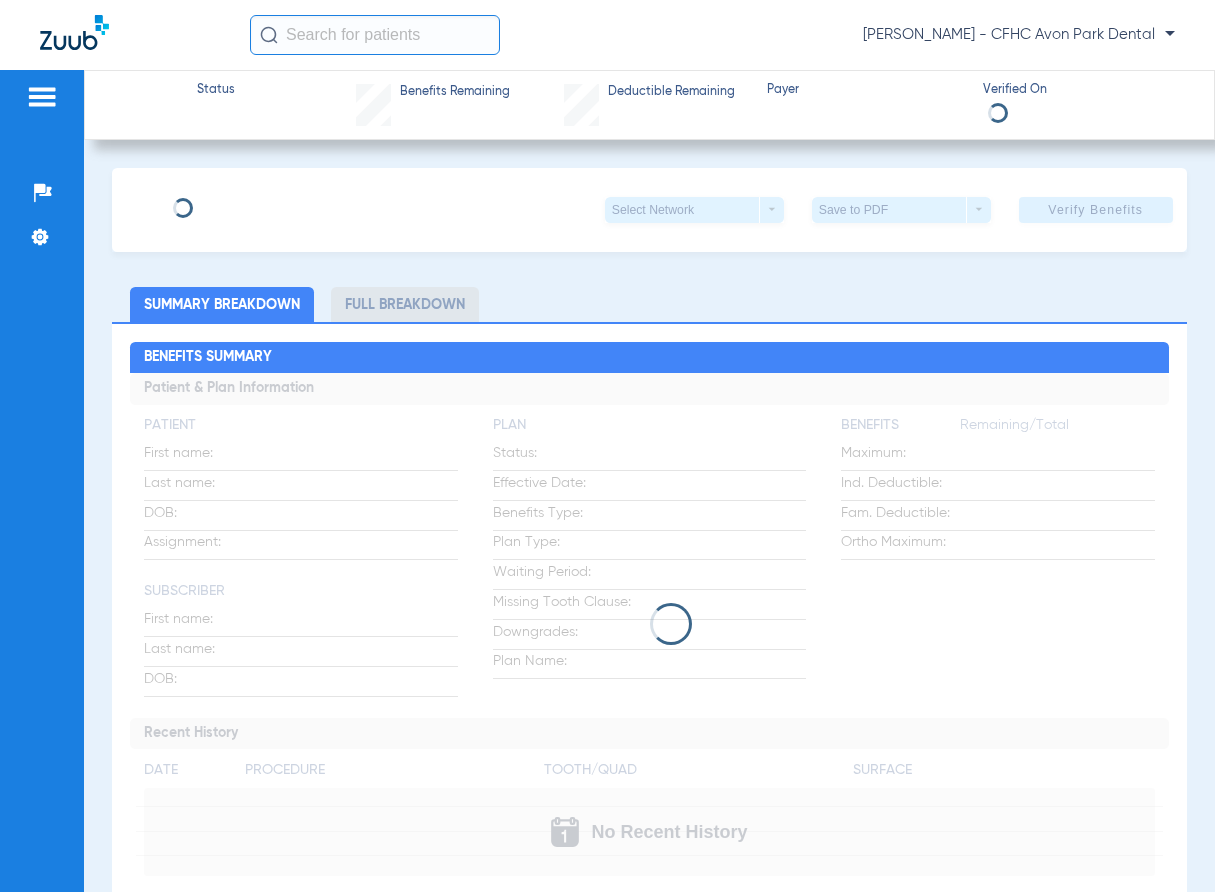 scroll, scrollTop: 0, scrollLeft: 0, axis: both 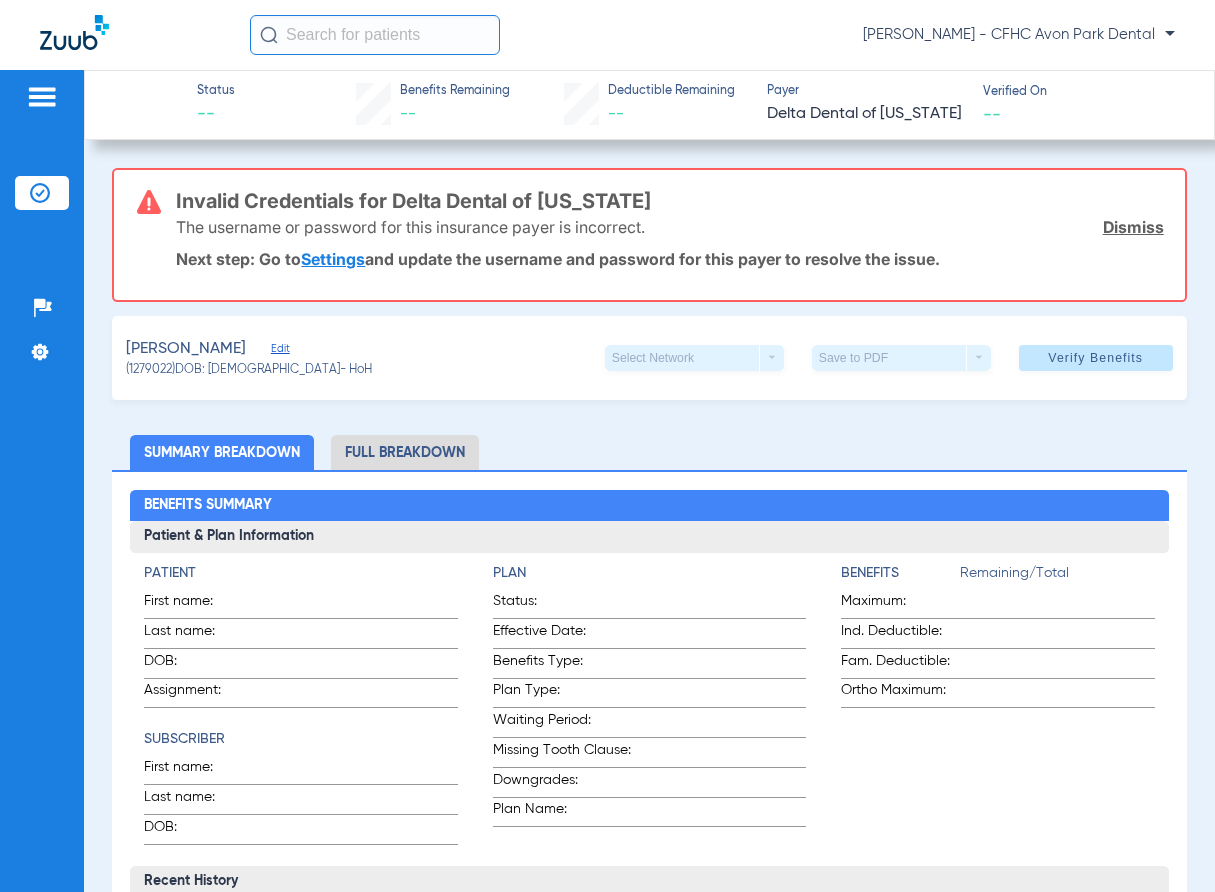 click on "Dismiss" 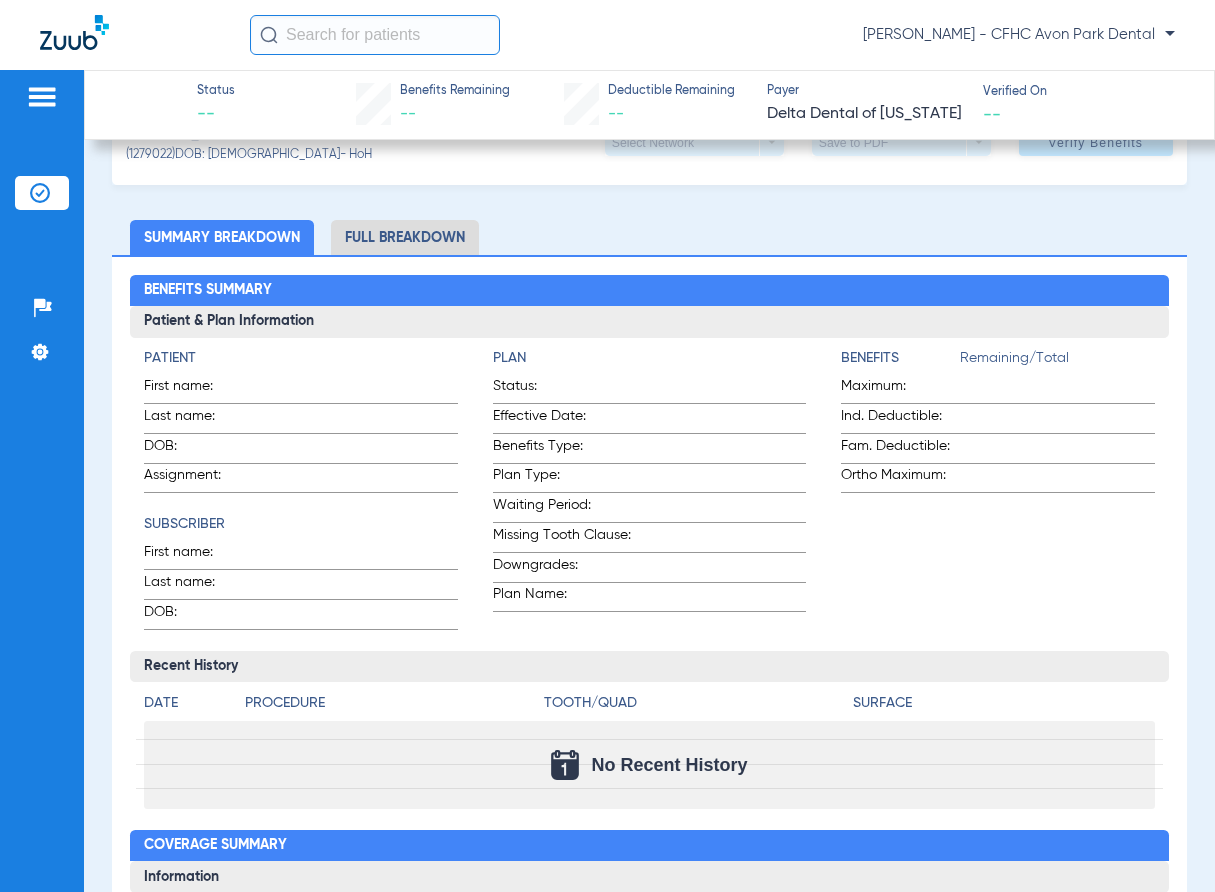 scroll, scrollTop: 0, scrollLeft: 0, axis: both 